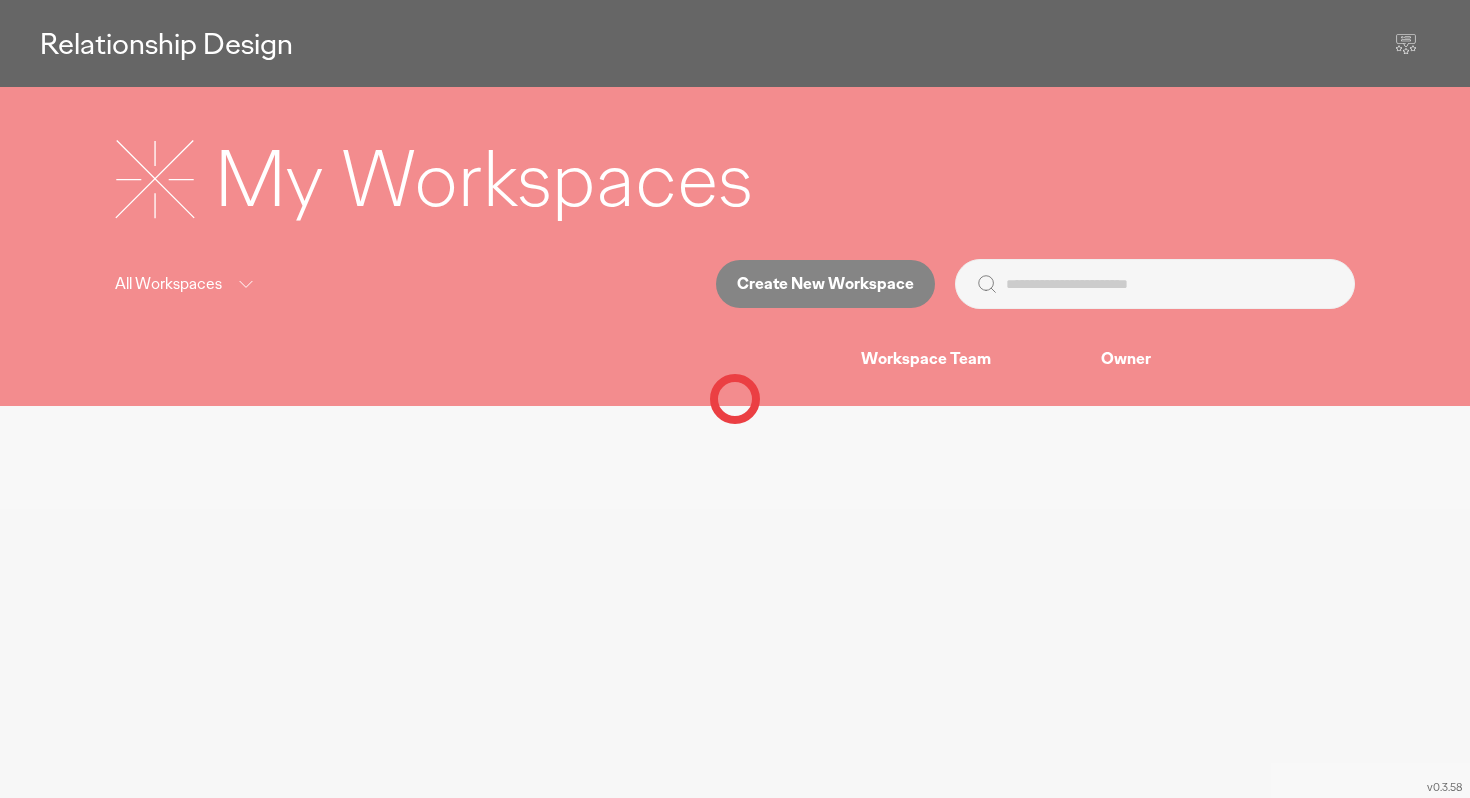 scroll, scrollTop: 0, scrollLeft: 0, axis: both 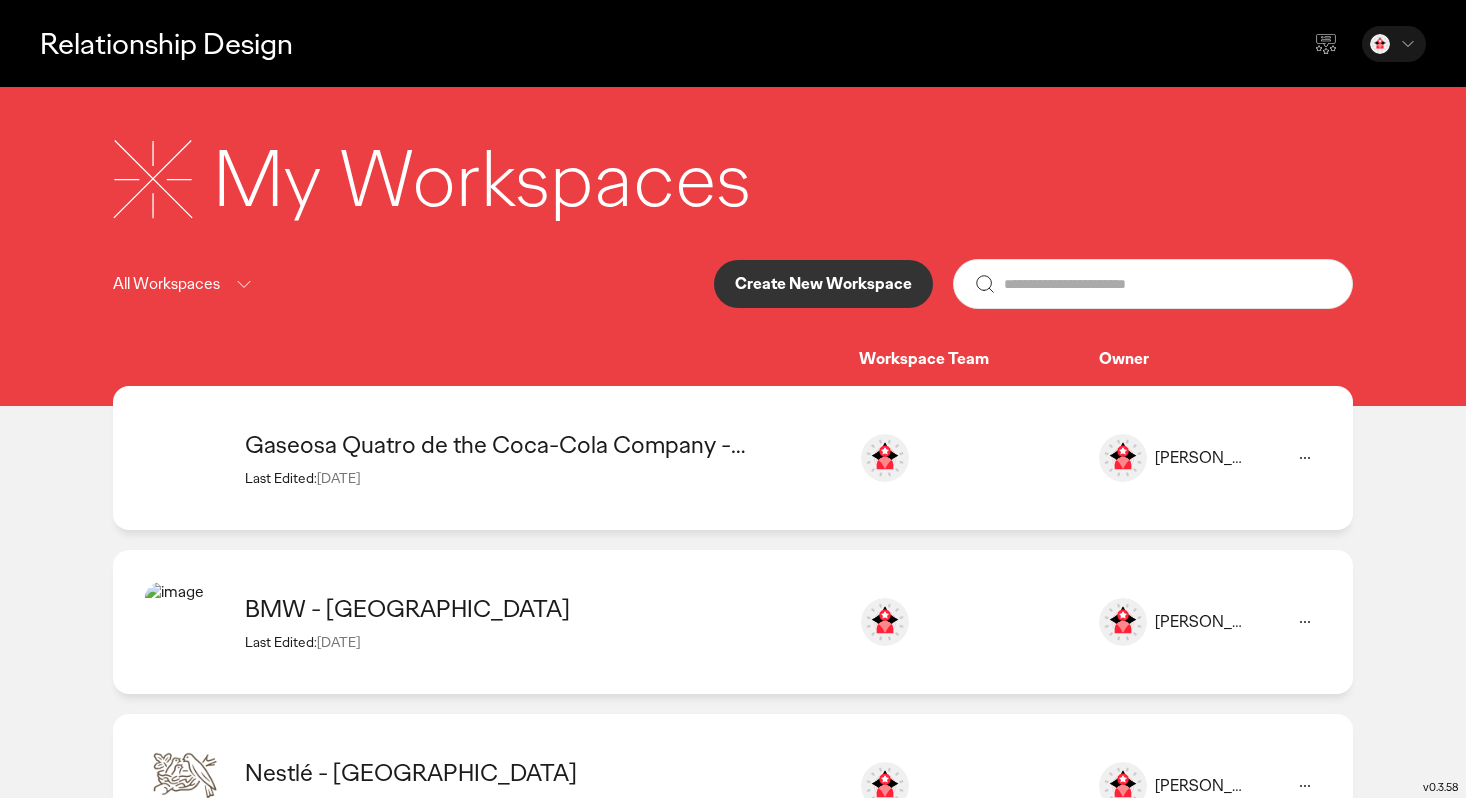 click on "Create New Workspace" at bounding box center (823, 284) 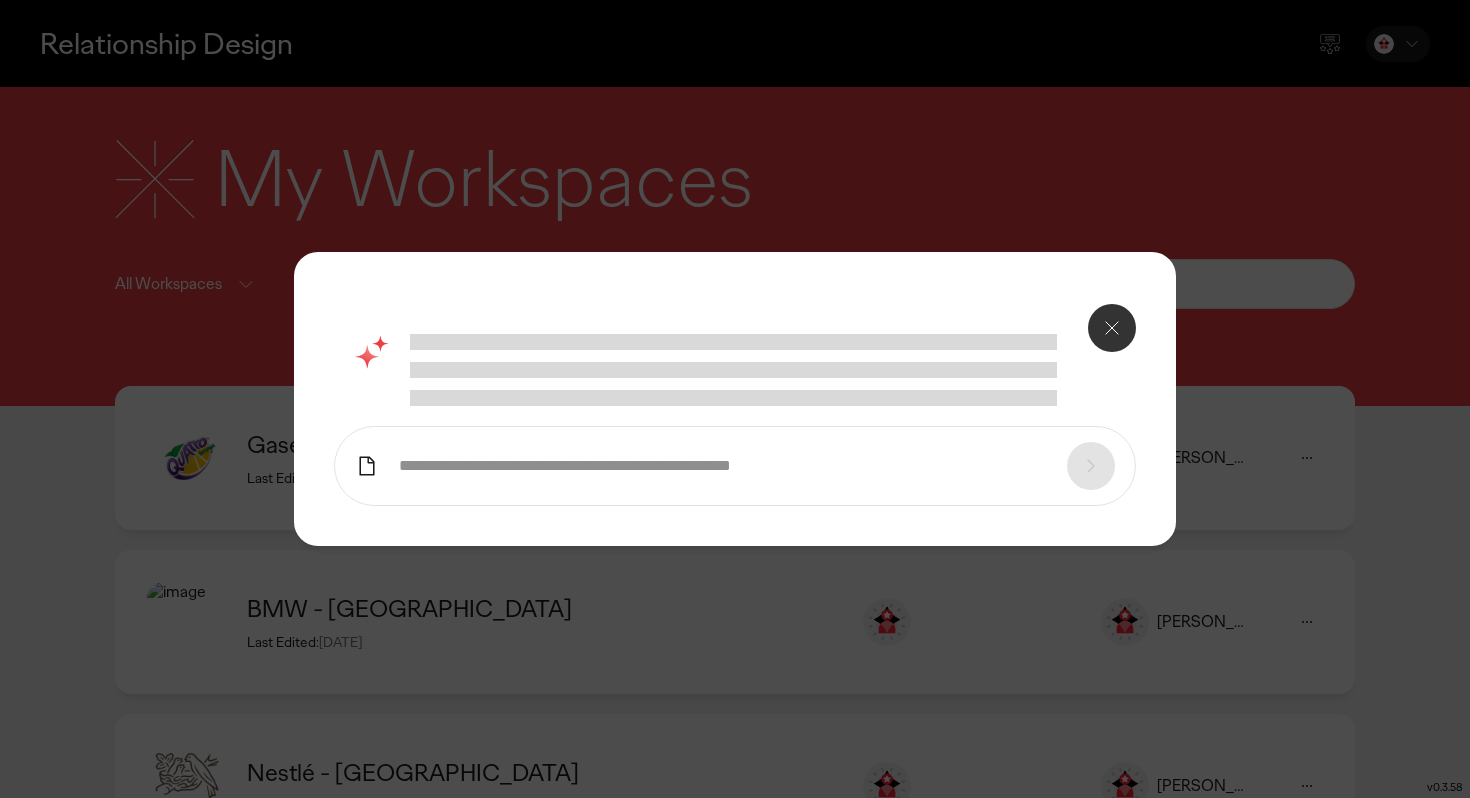 click at bounding box center (735, 466) 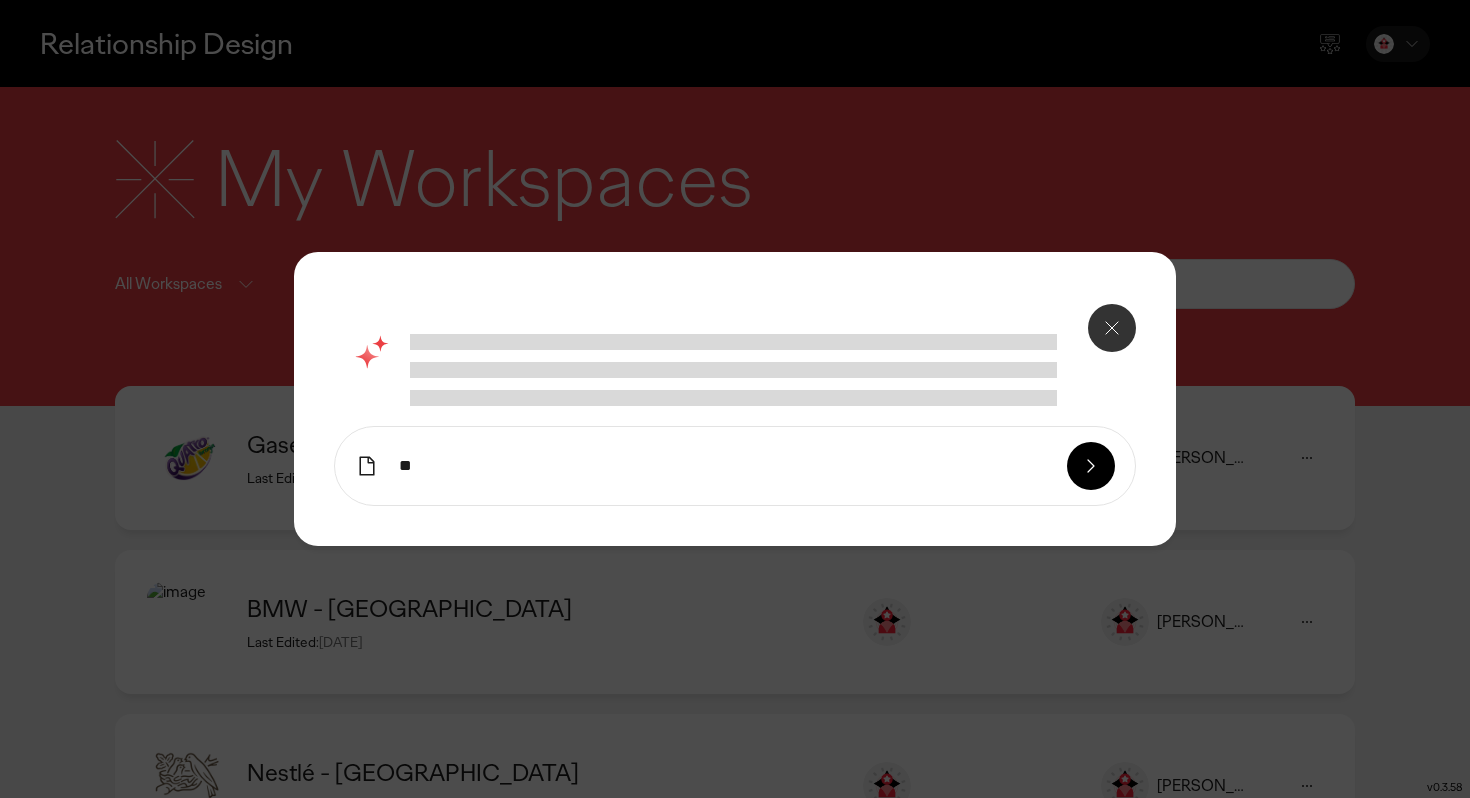 type on "*" 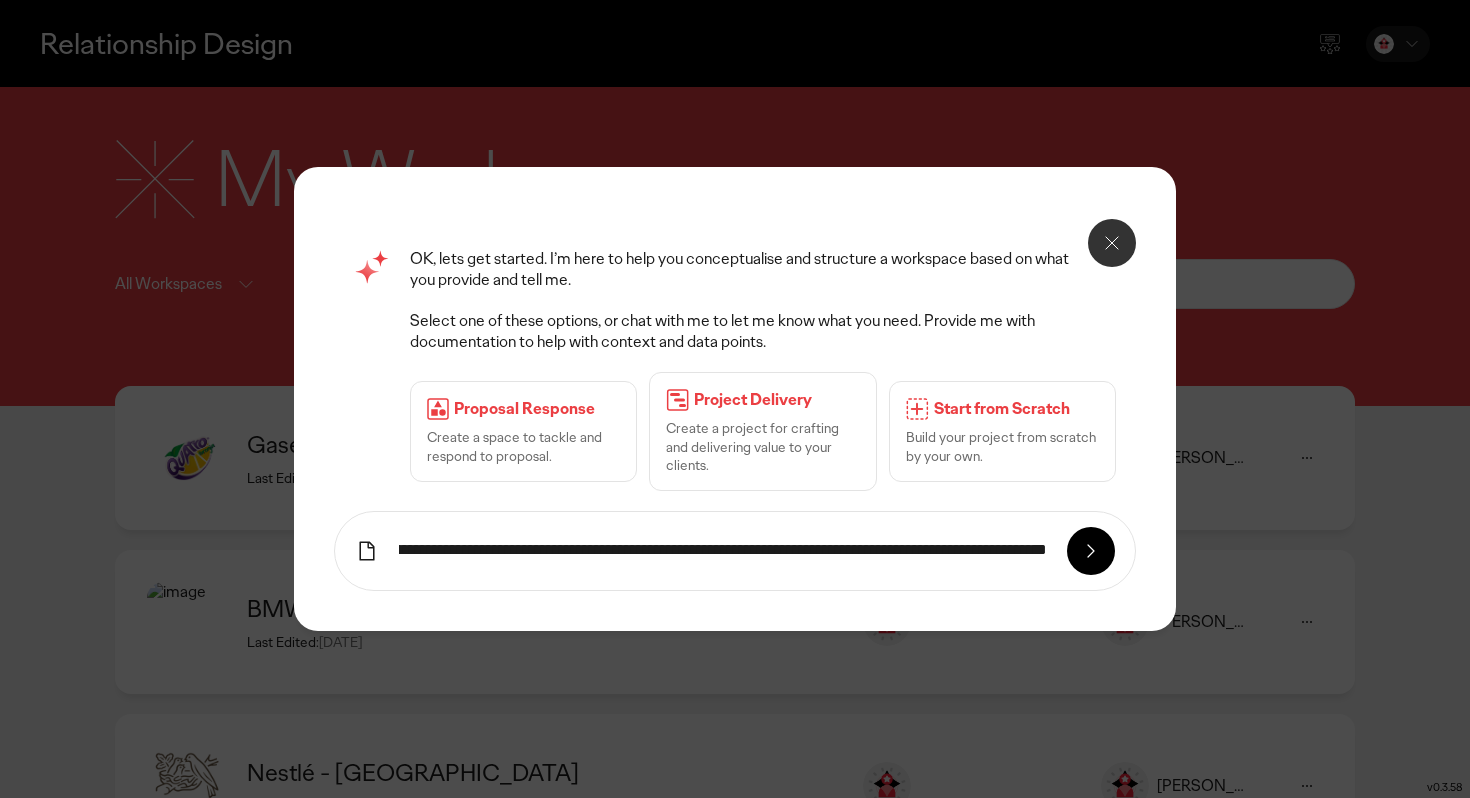 scroll, scrollTop: 0, scrollLeft: 901, axis: horizontal 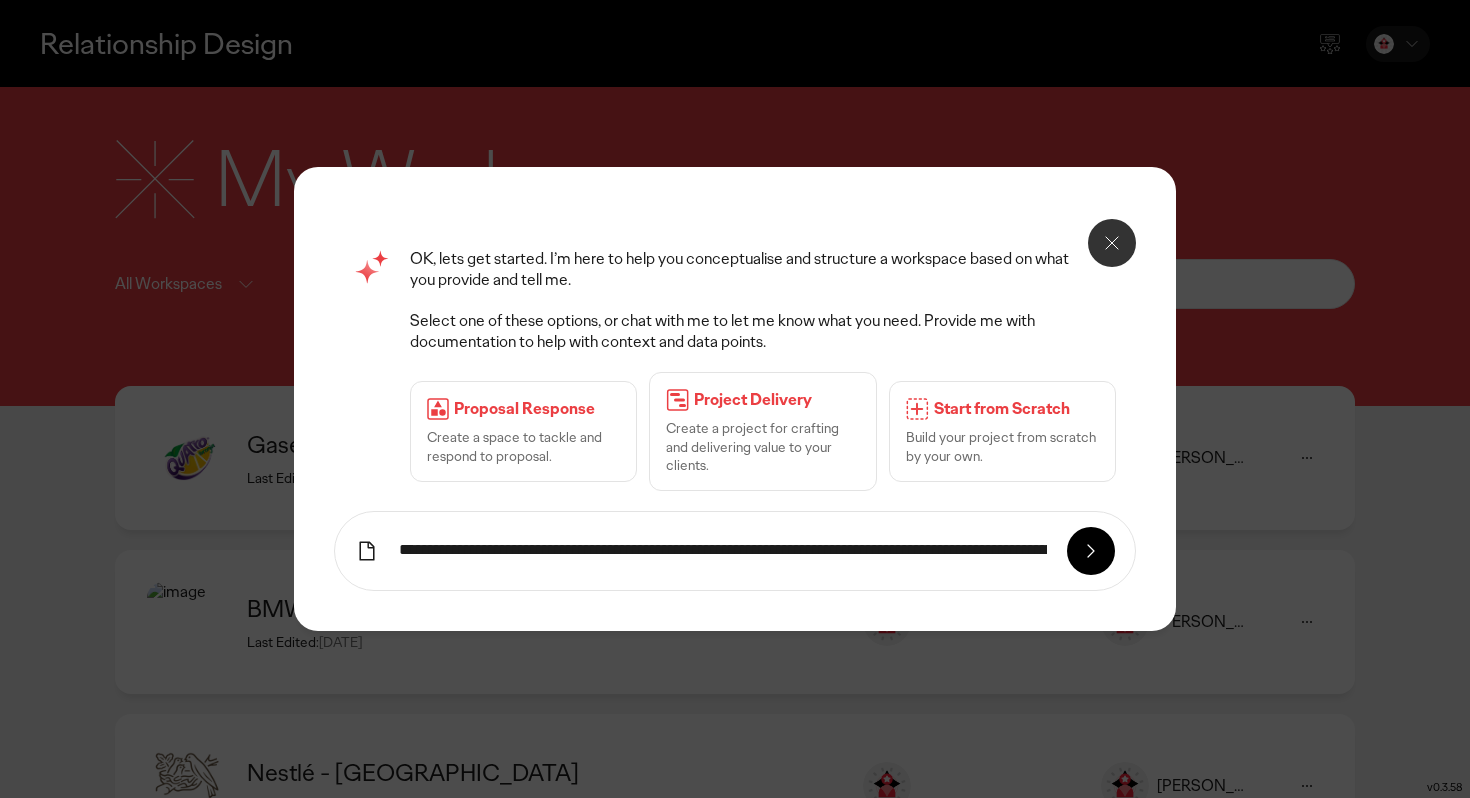 click 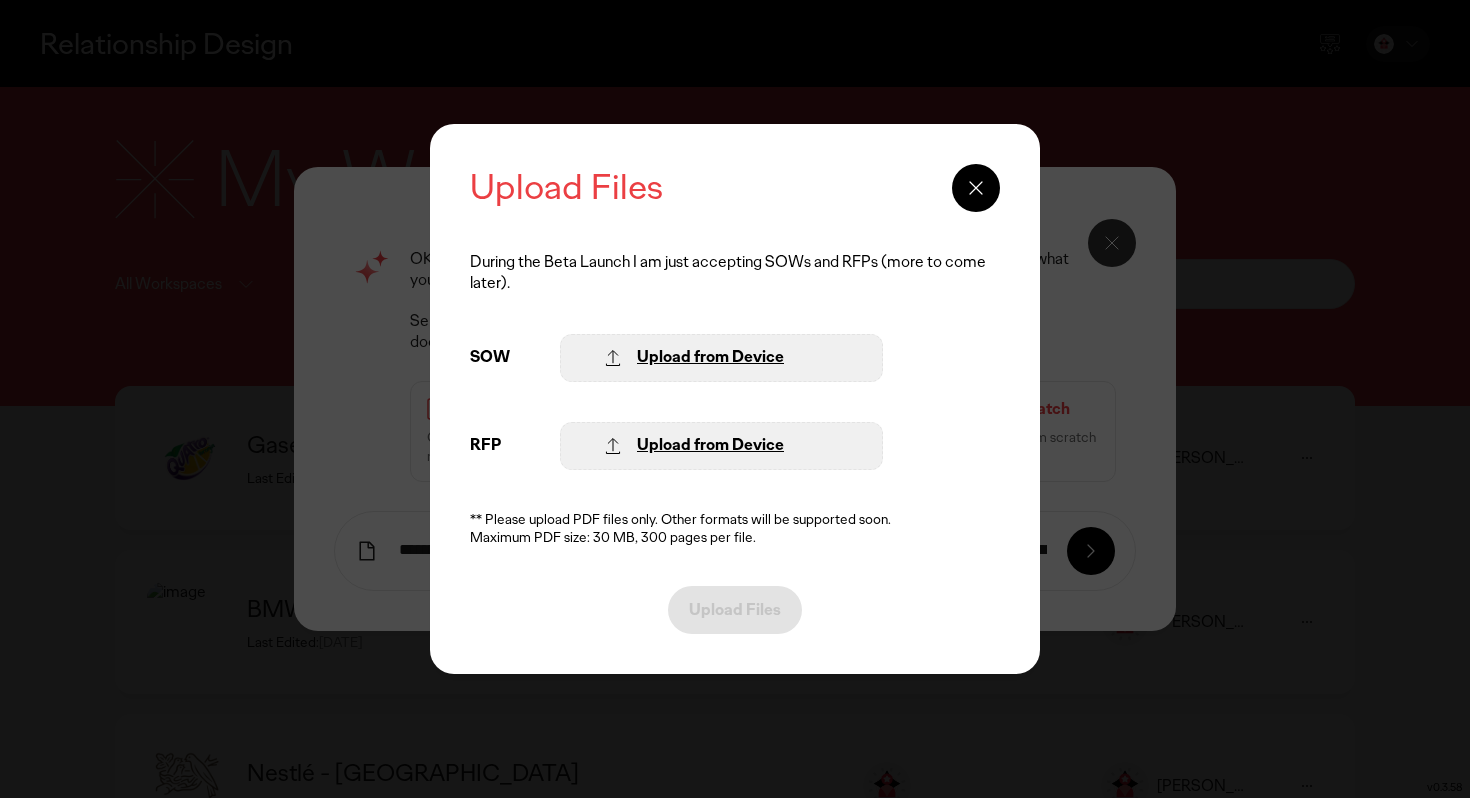 click on "Upload from Device" at bounding box center [710, 357] 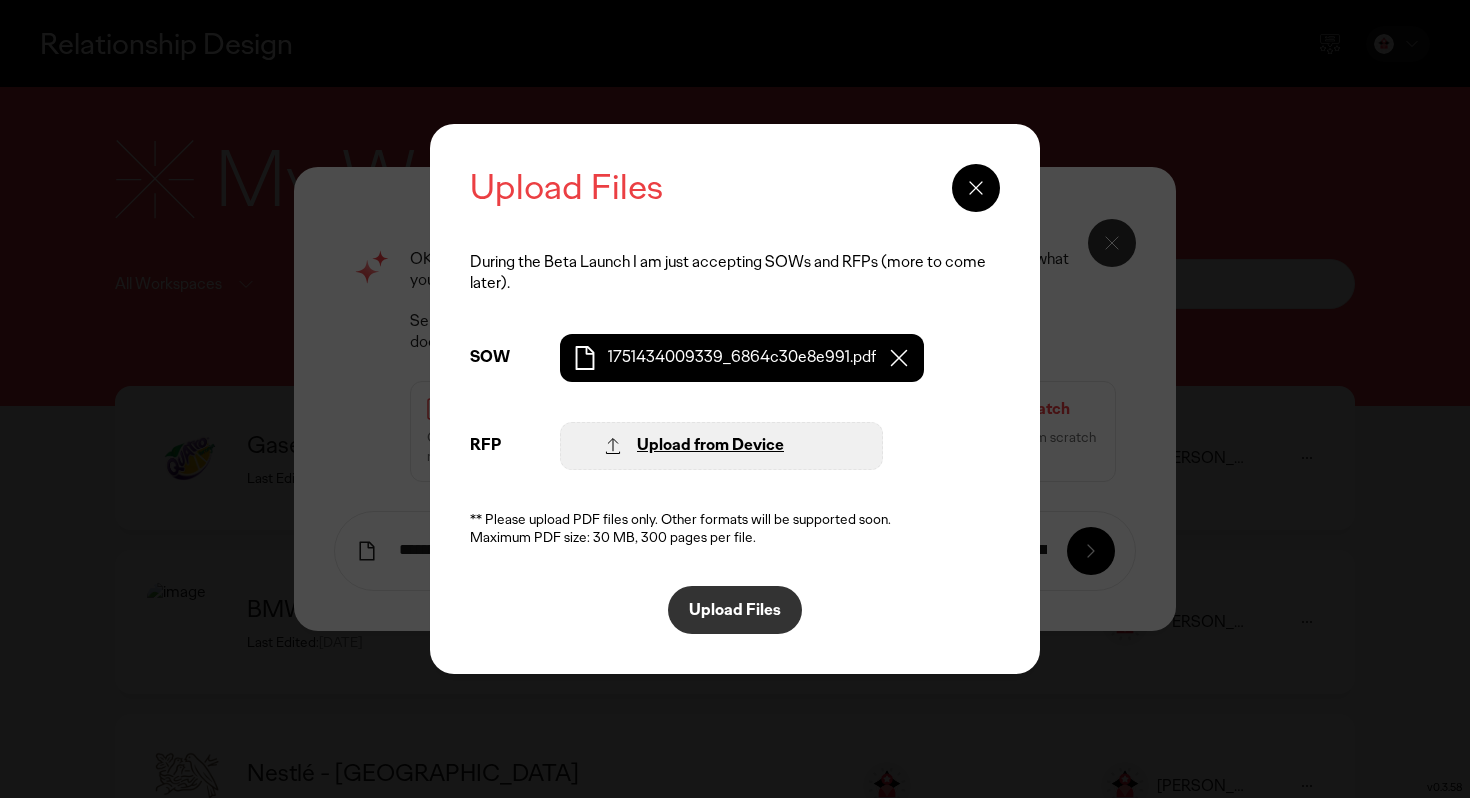 click on "Upload Files" at bounding box center (735, 610) 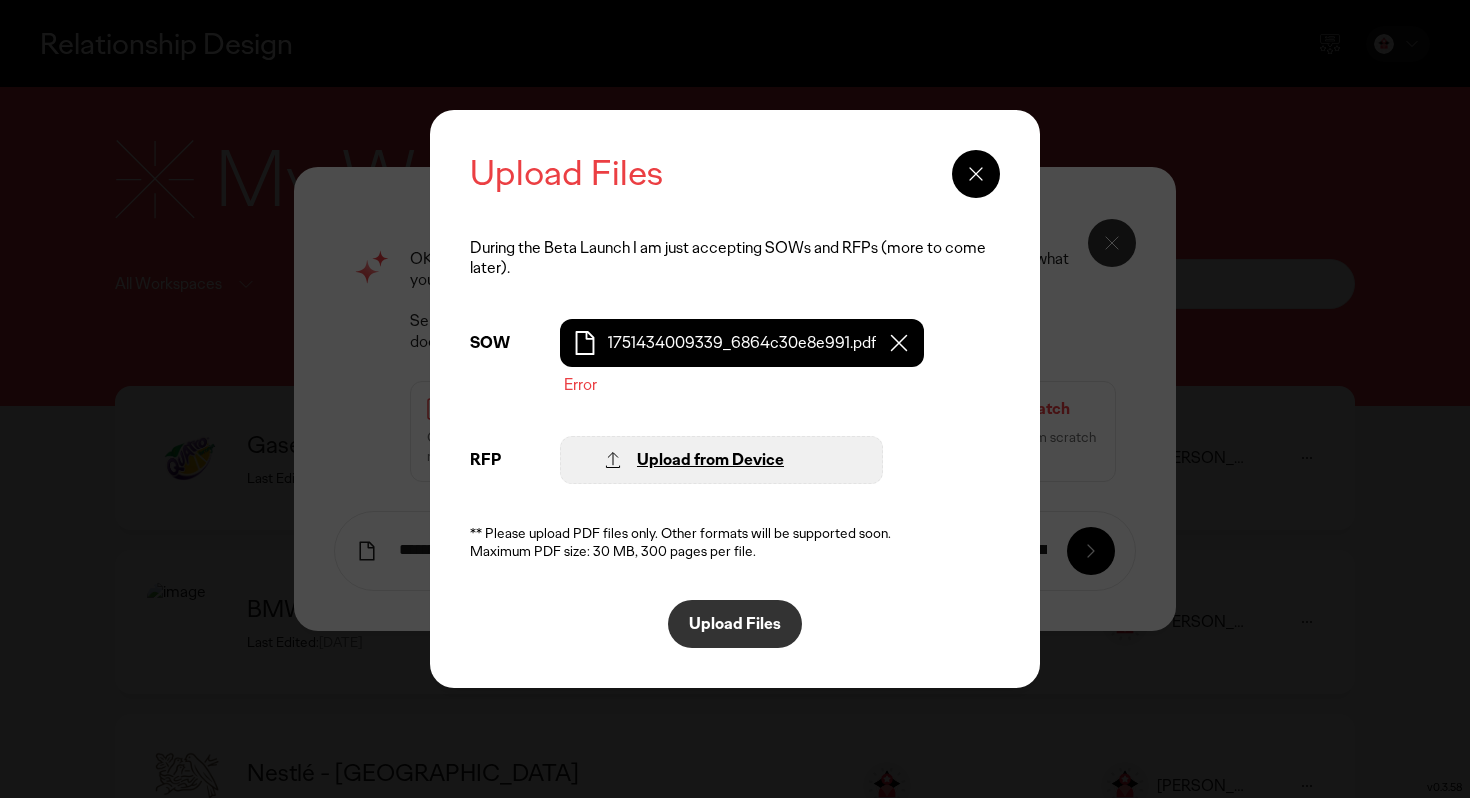 click 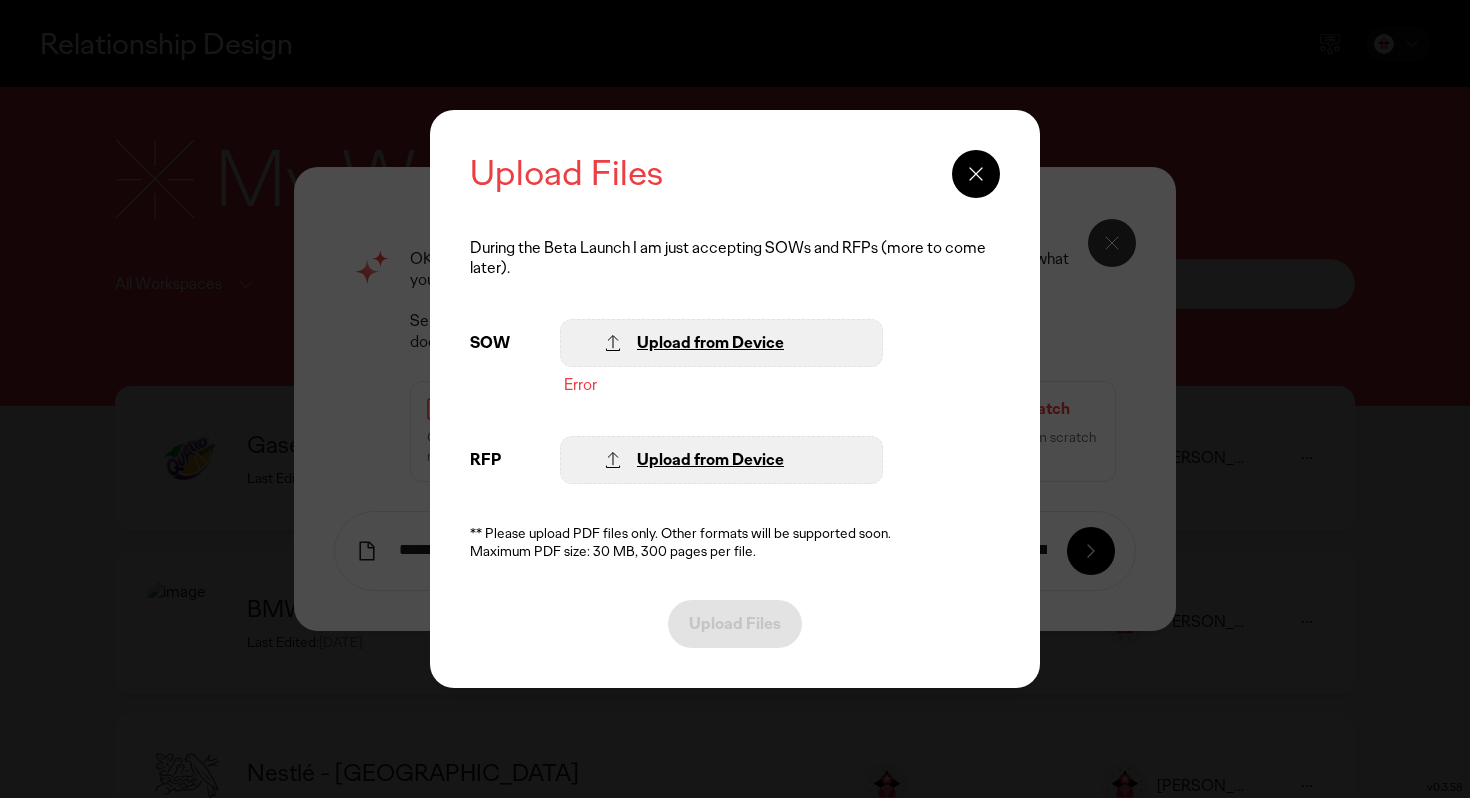 click on "Upload from Device" at bounding box center (710, 460) 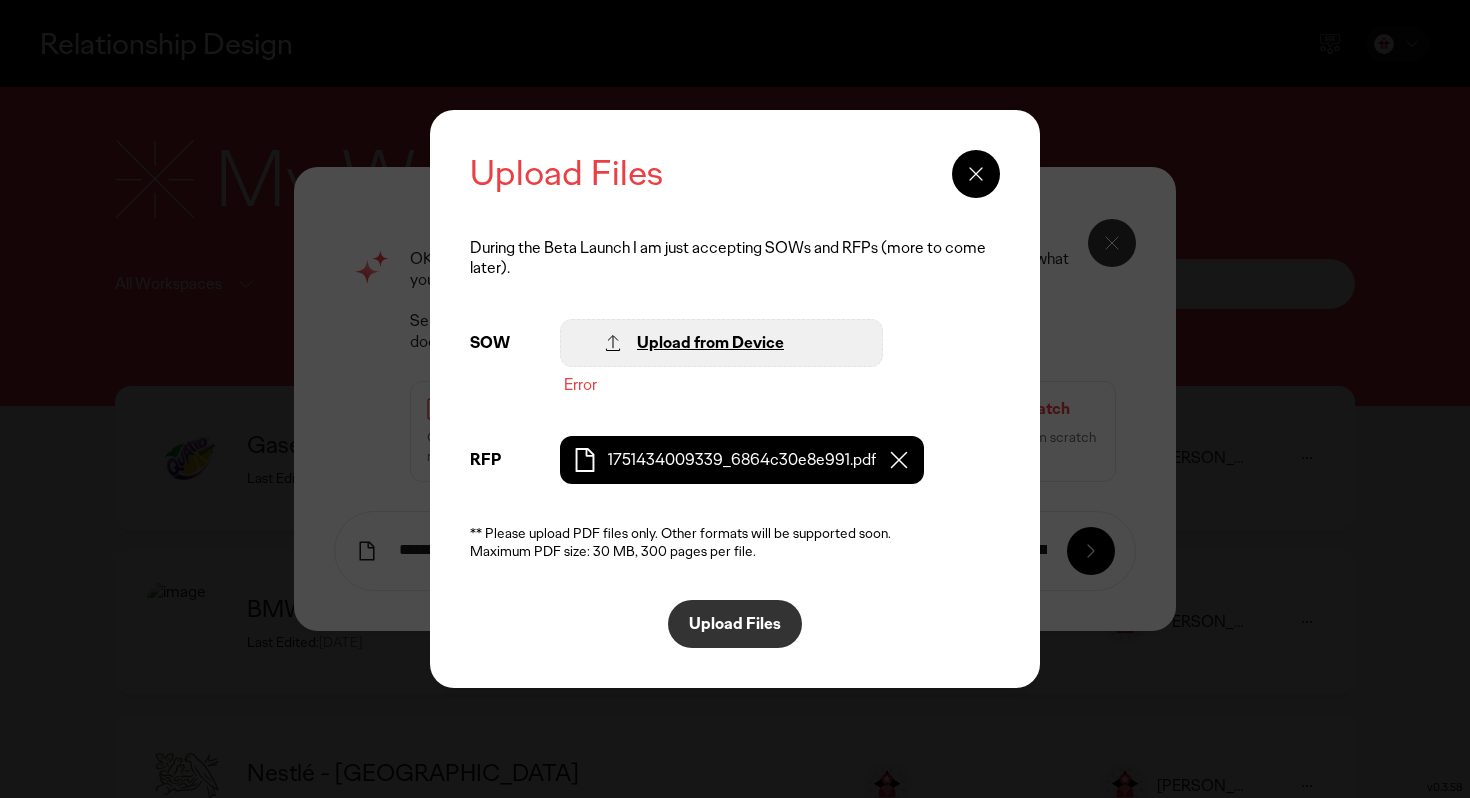 click on "Upload Files" at bounding box center (735, 624) 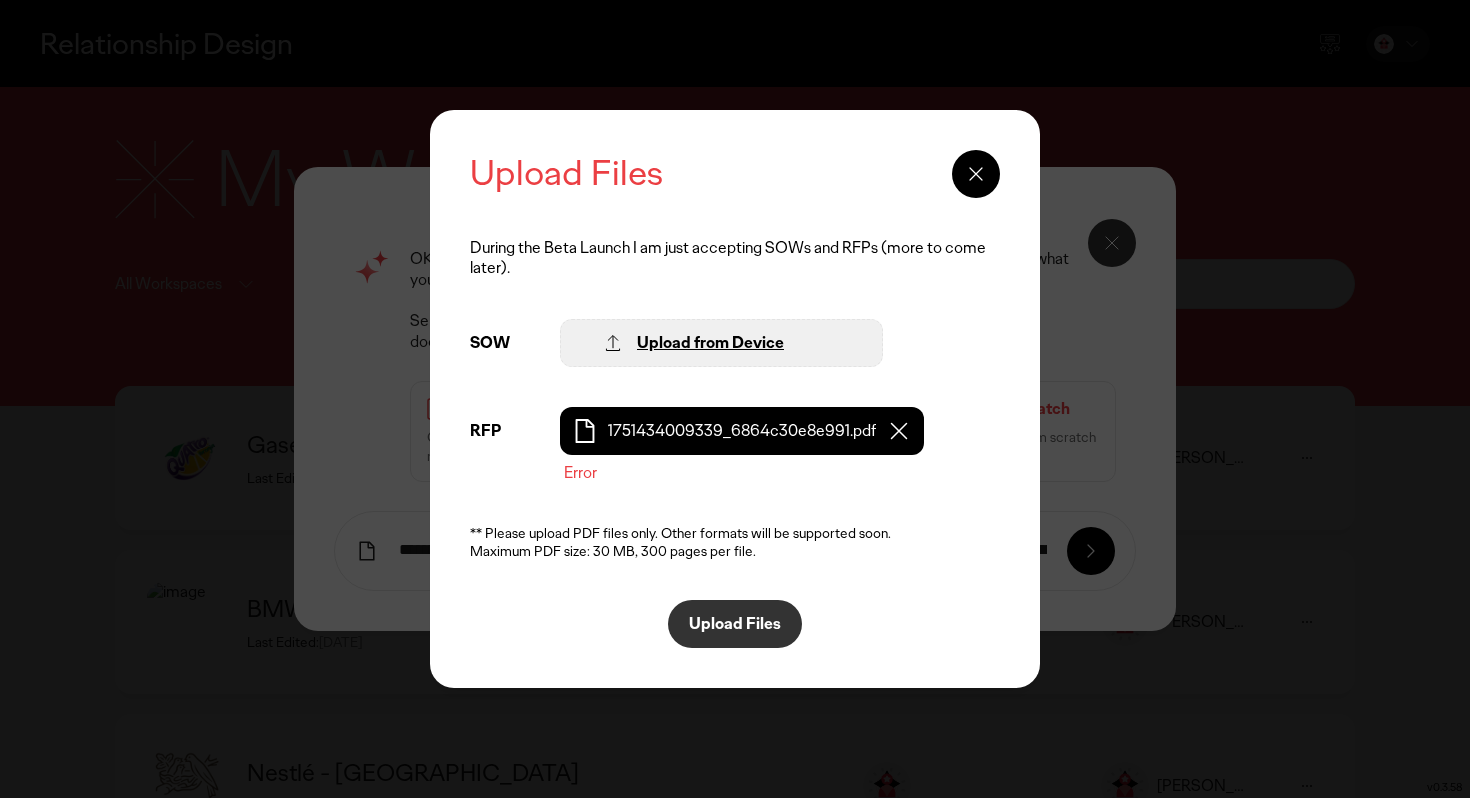 click 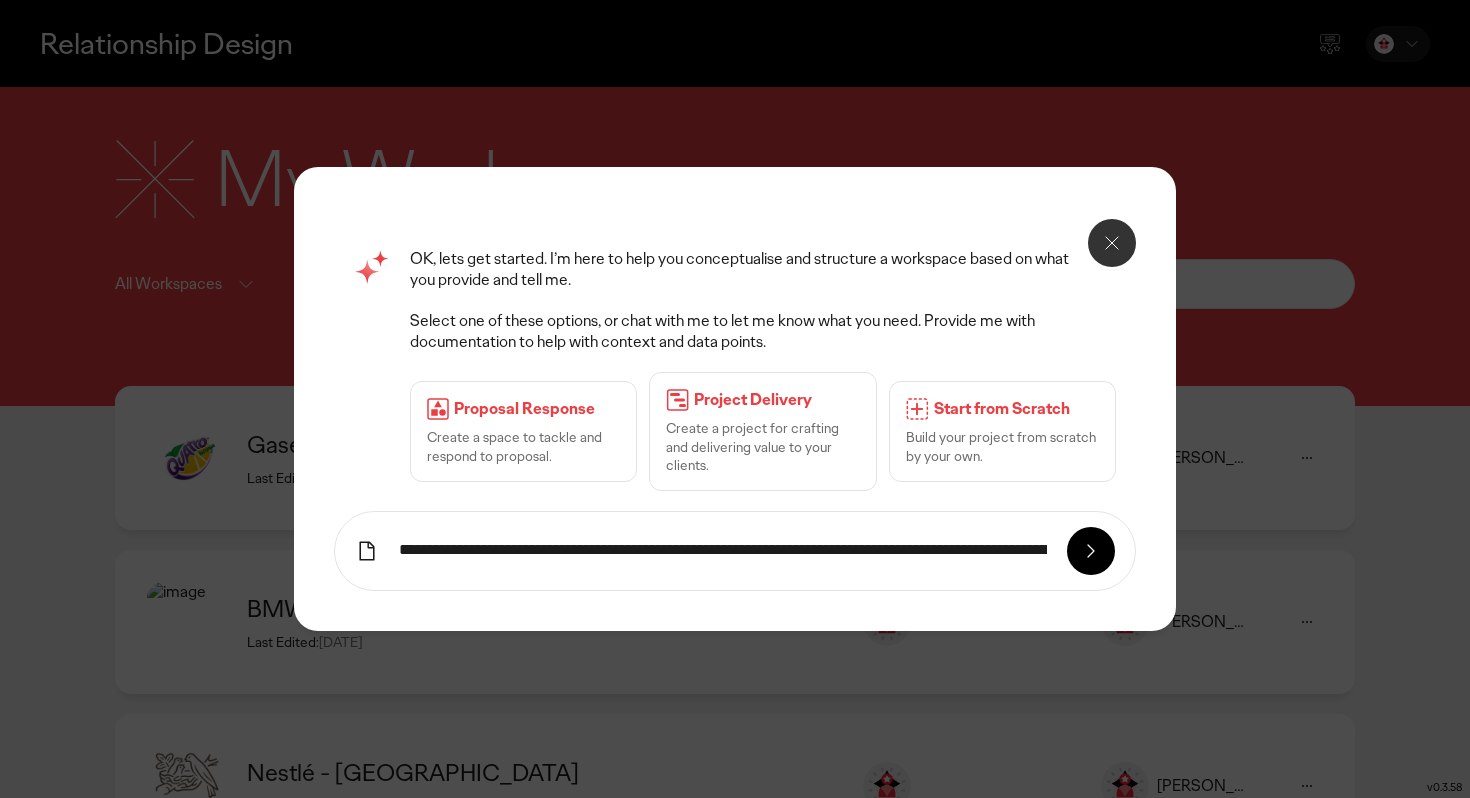 click 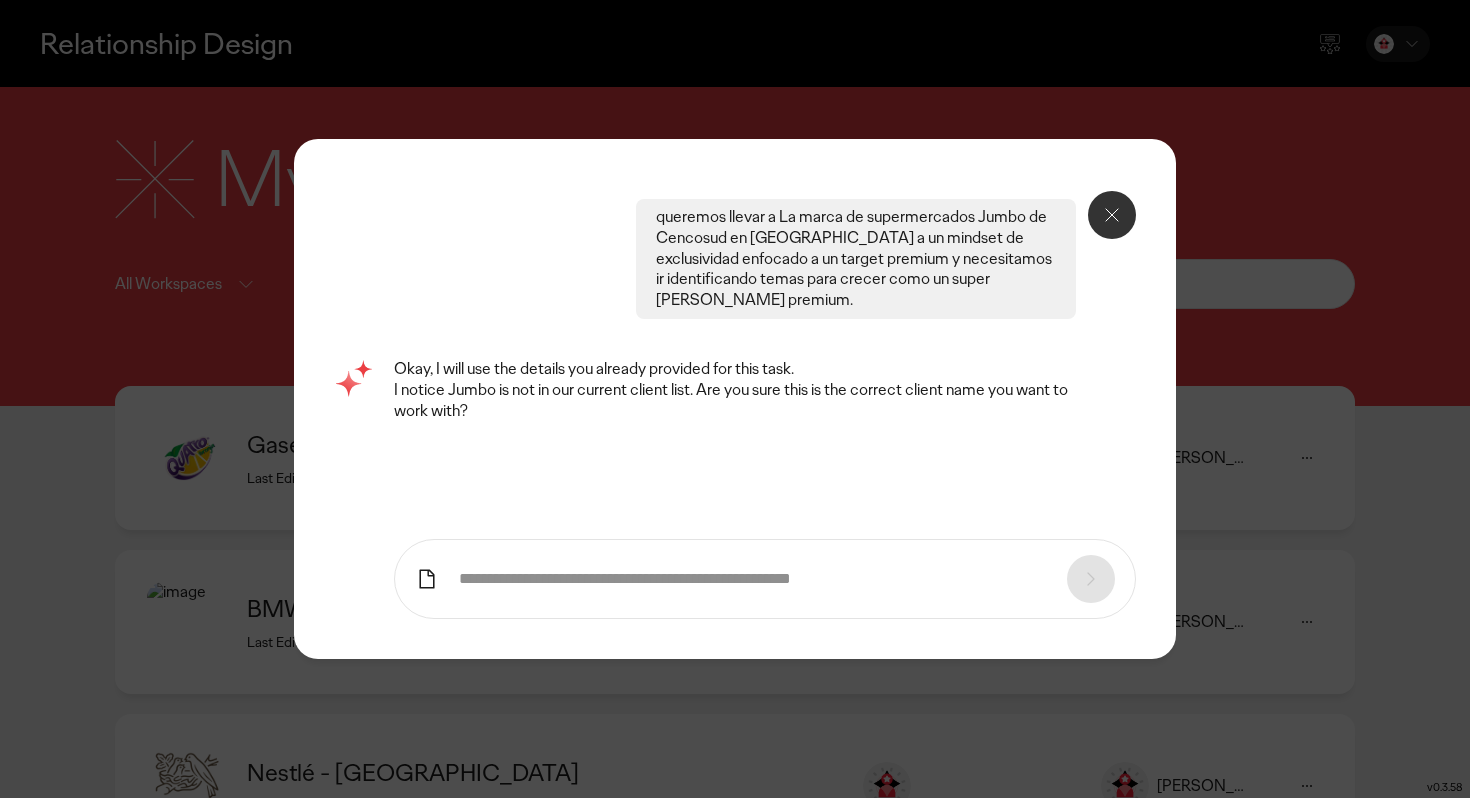 click at bounding box center [753, 579] 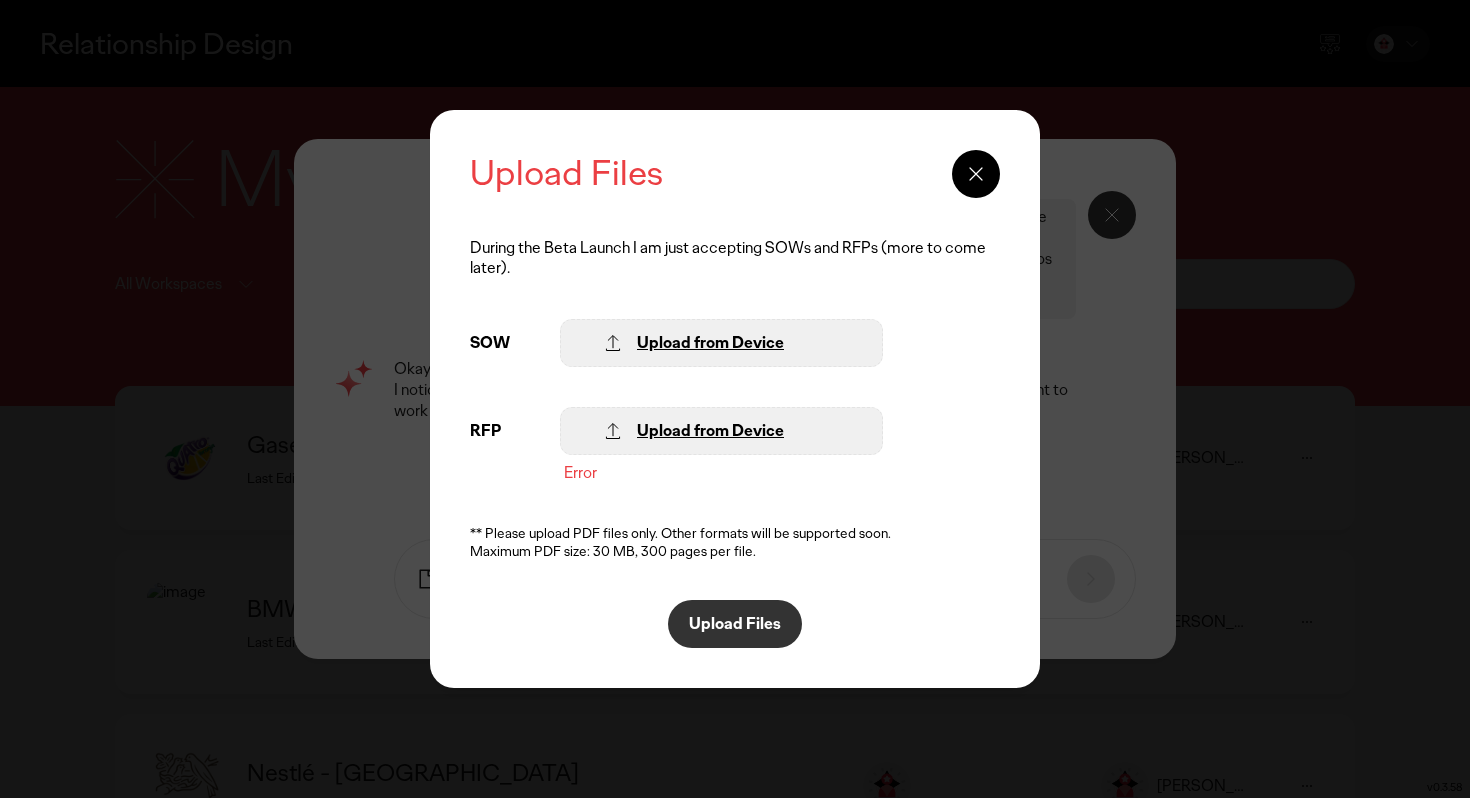click on "Upload from Device" at bounding box center (710, 431) 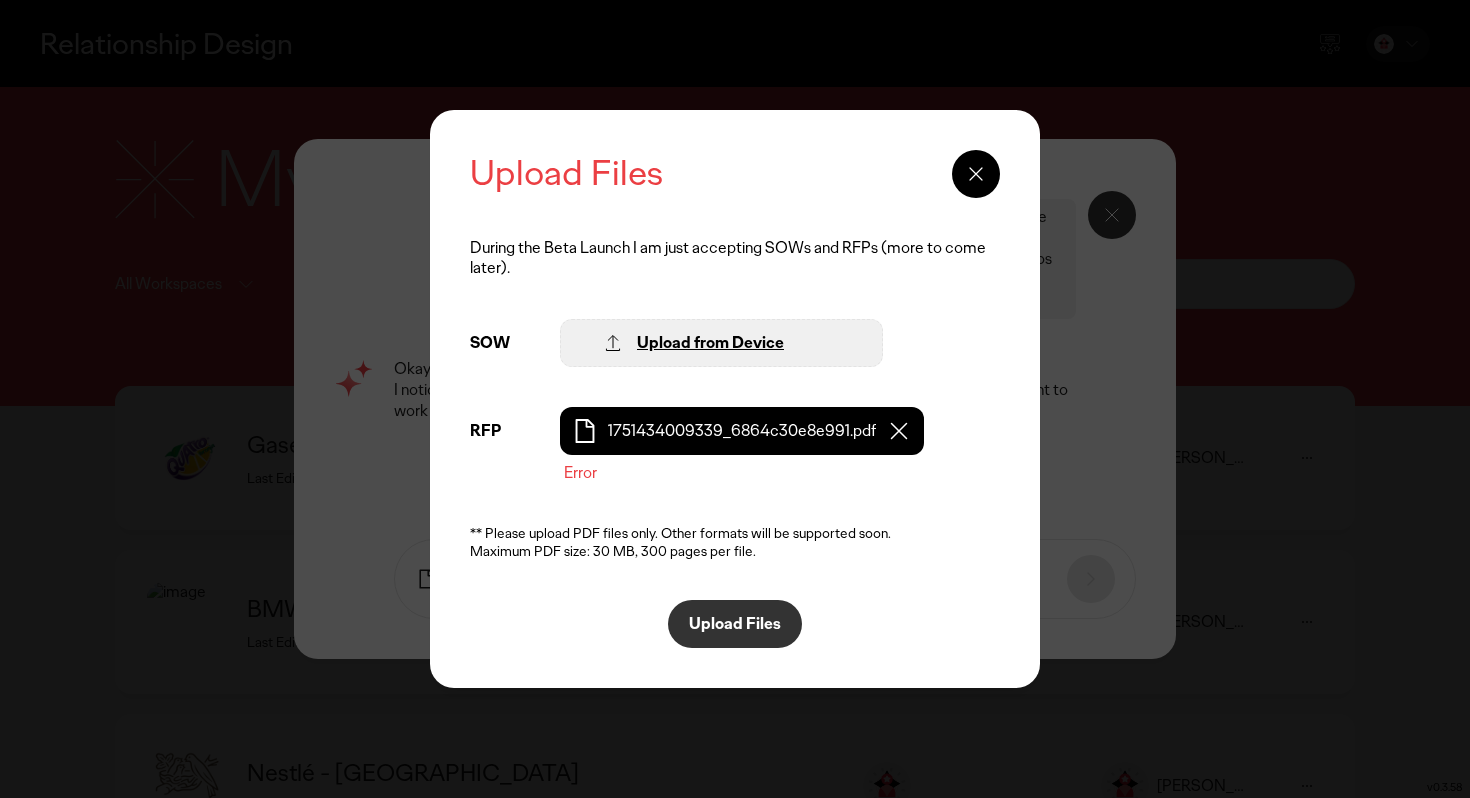 click on "Upload Files" 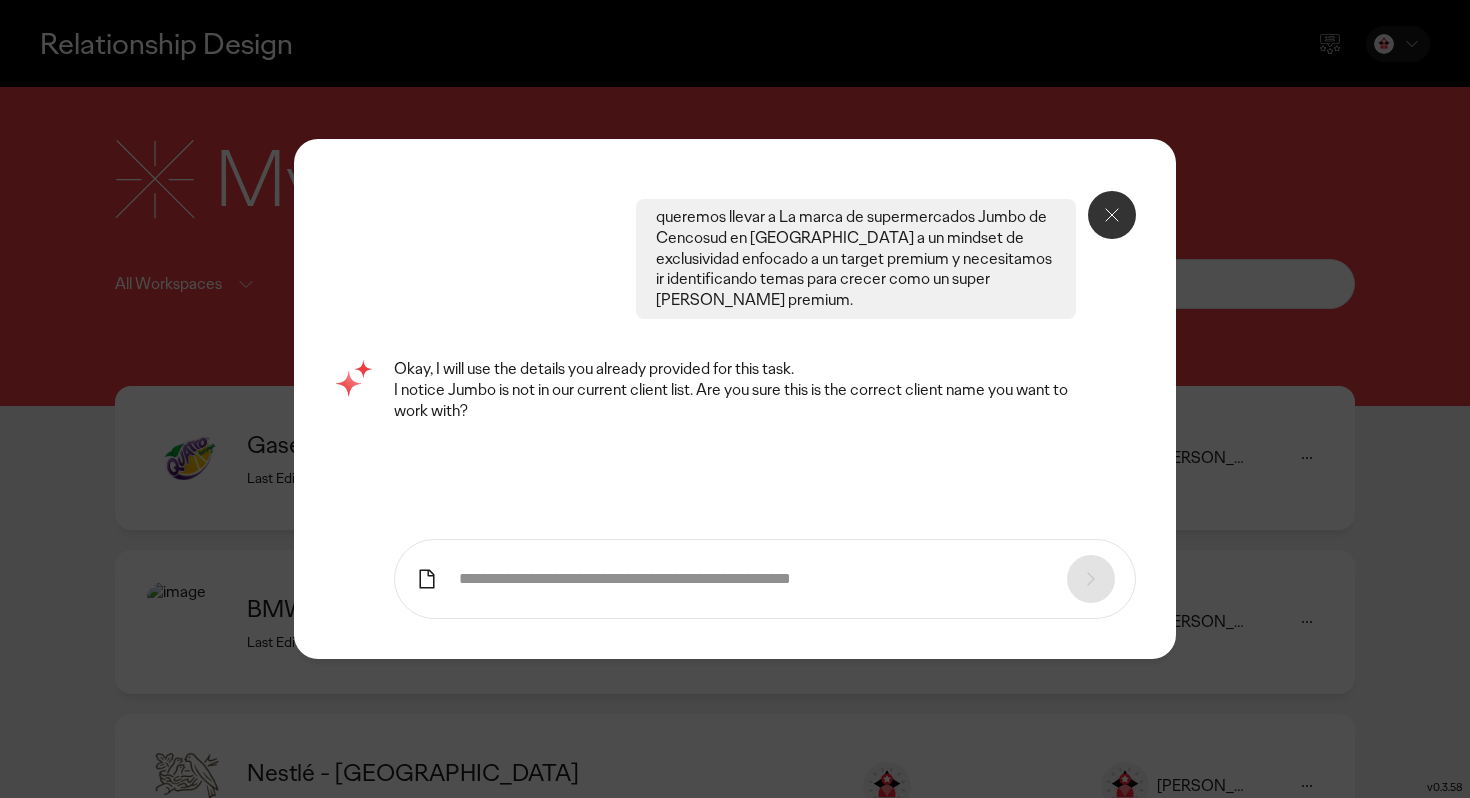 click 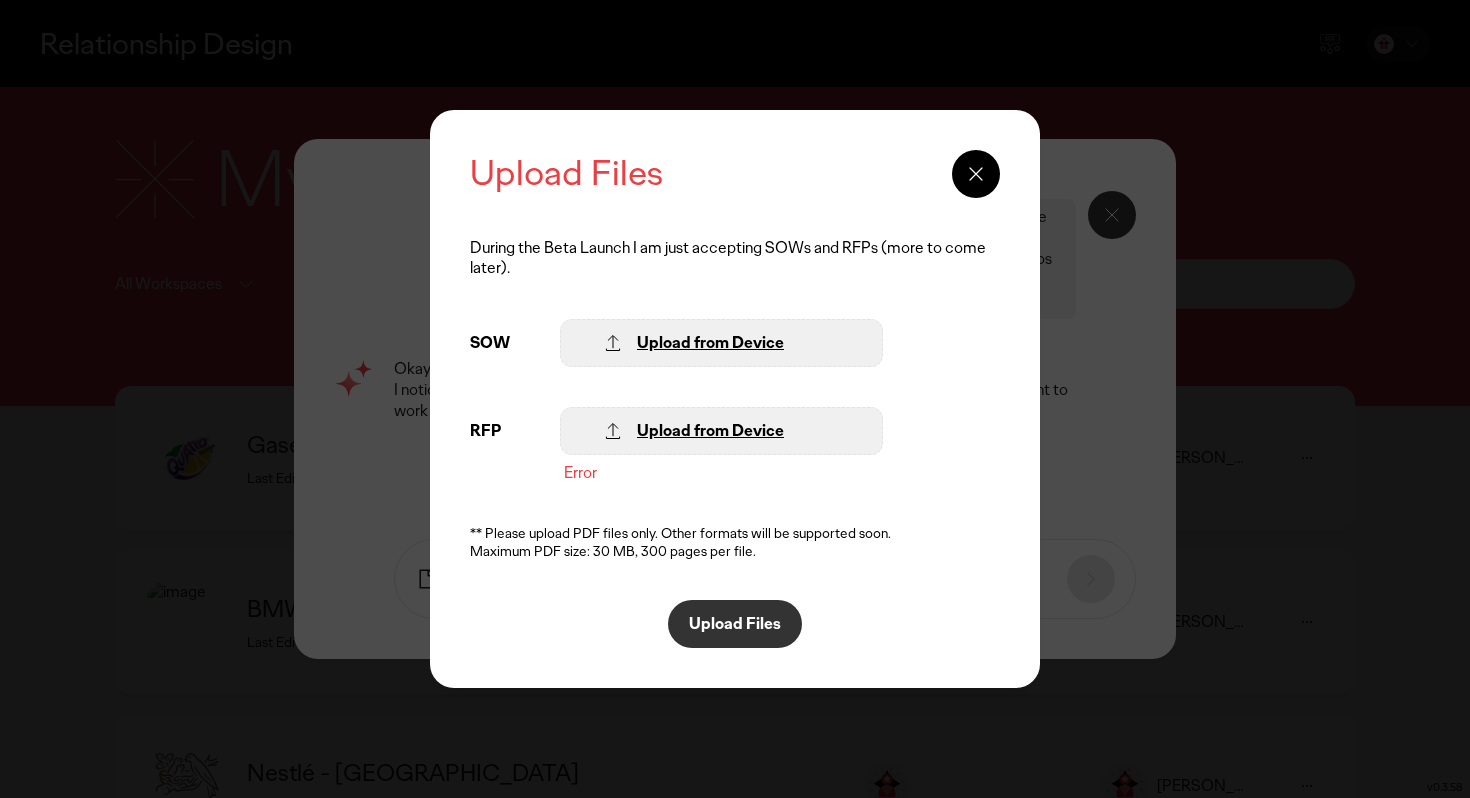 click on "Upload from Device" at bounding box center [710, 343] 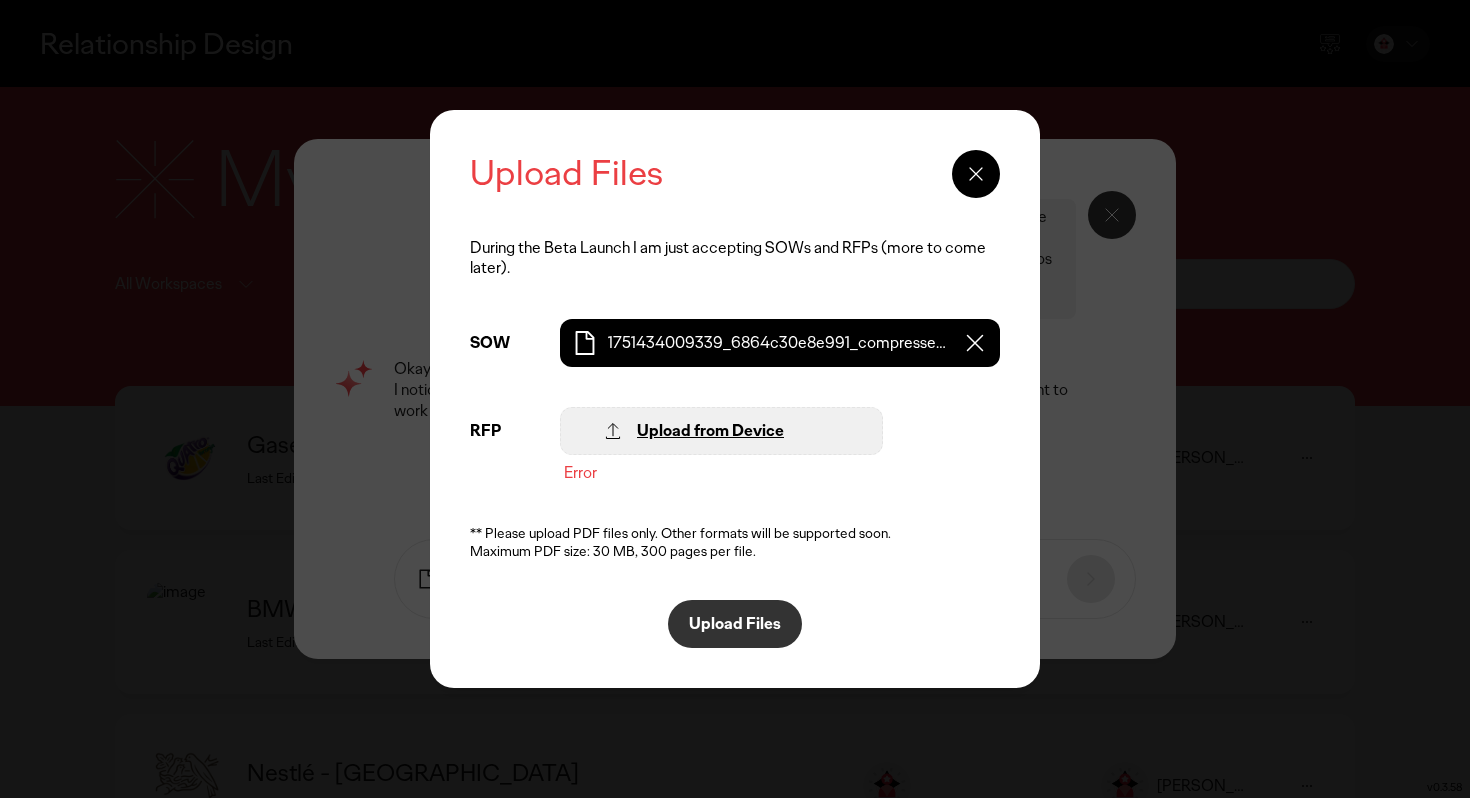 click on "Upload Files" at bounding box center [735, 624] 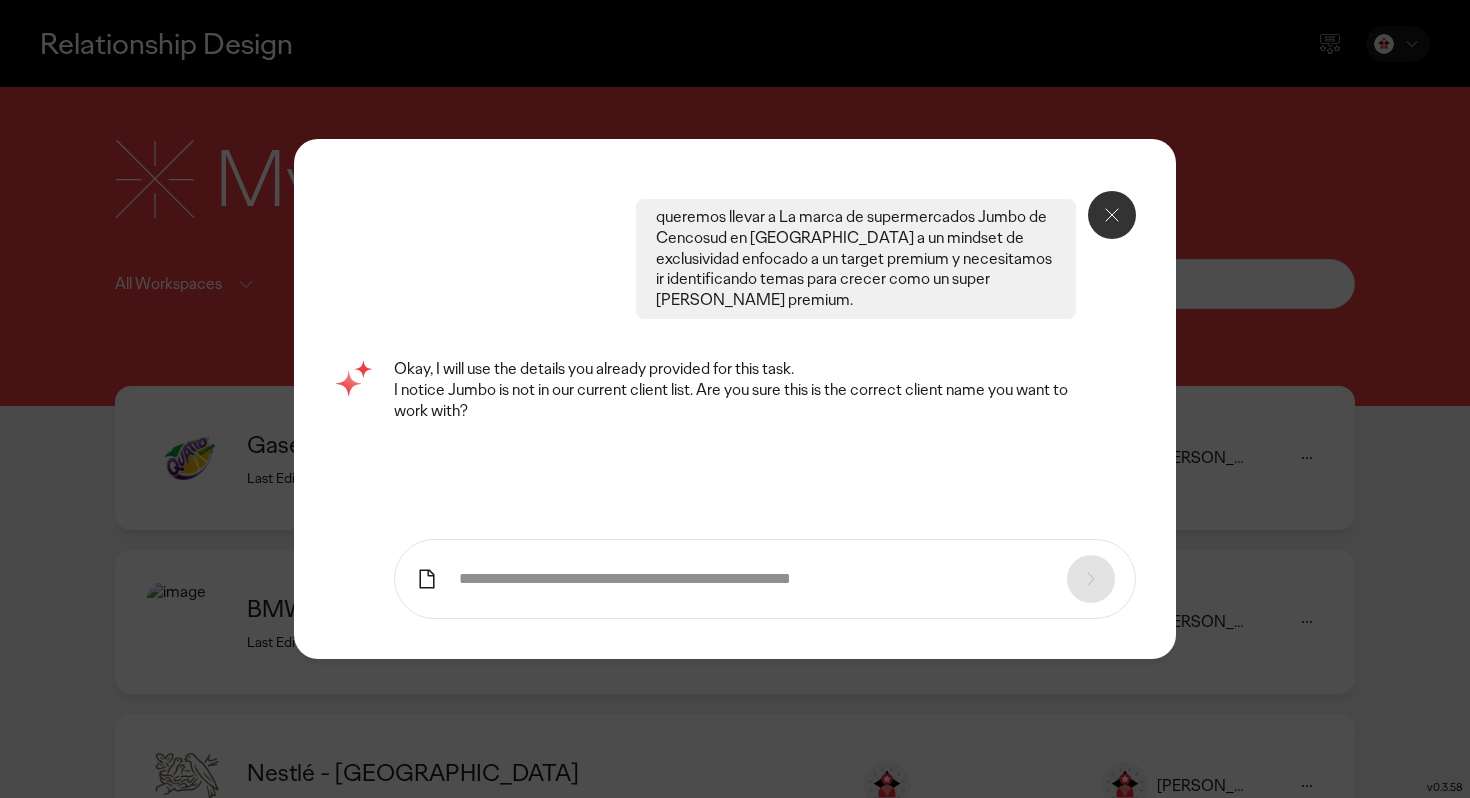 click 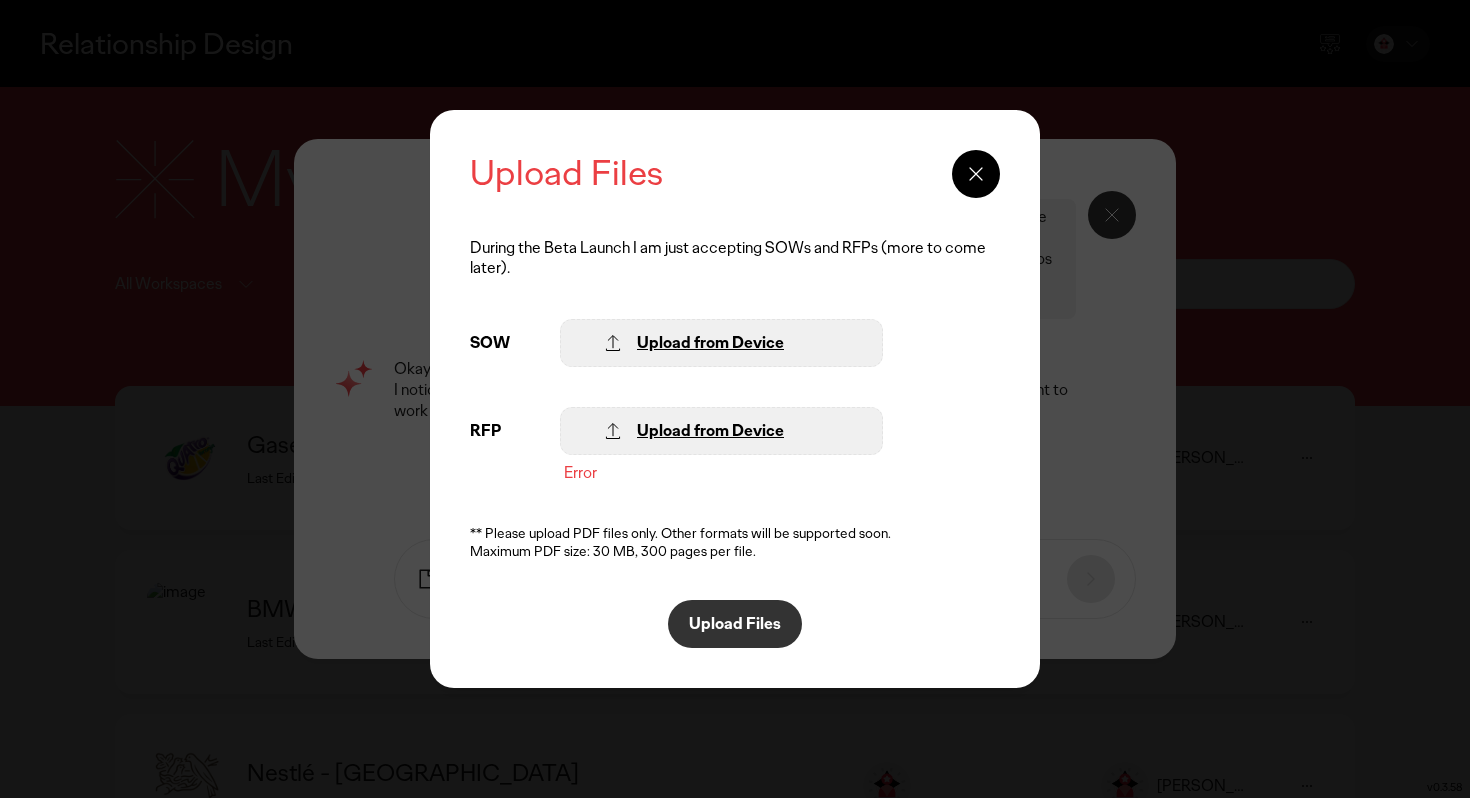 click on "Upload from Device" at bounding box center [710, 431] 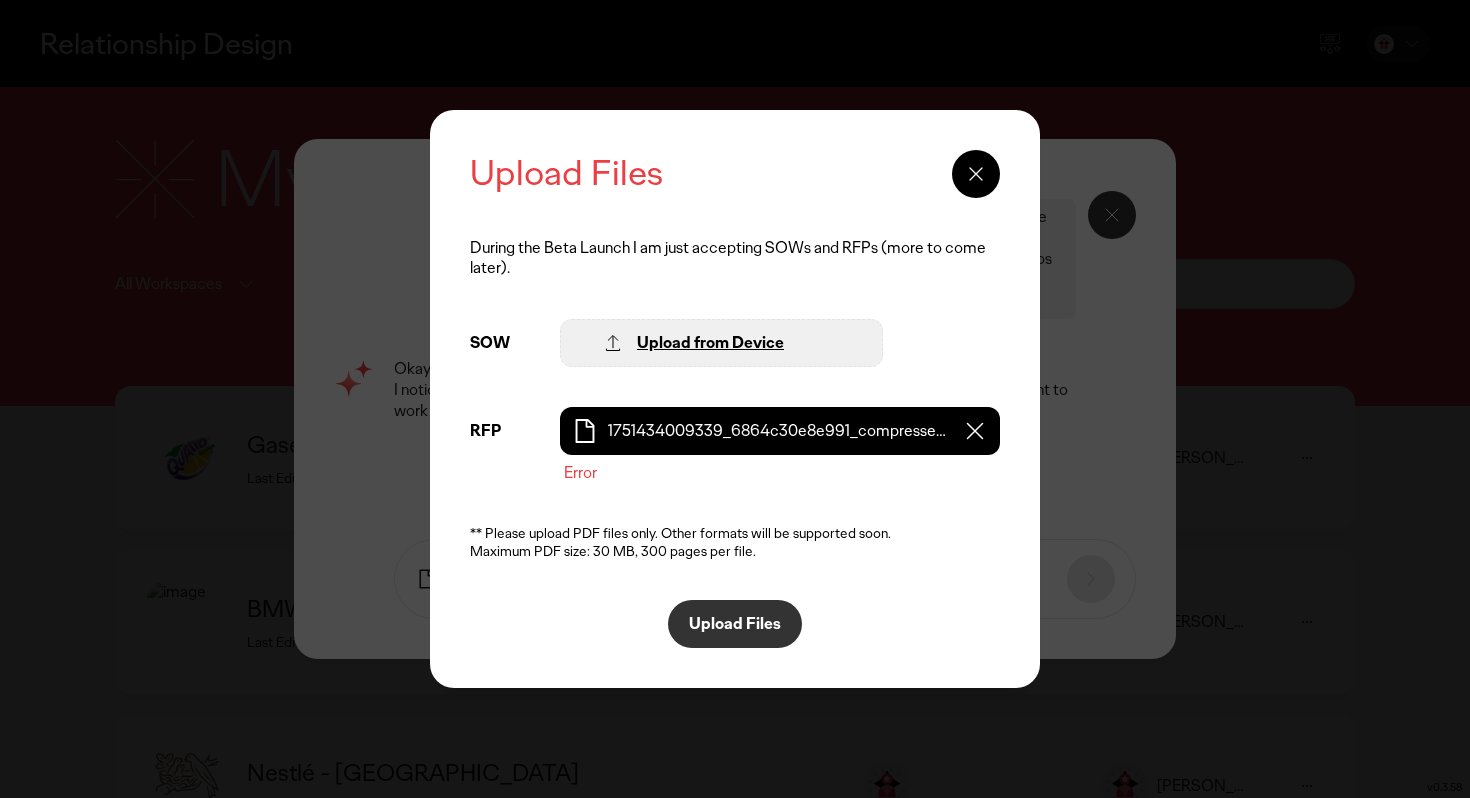 click on "Upload Files" at bounding box center [735, 624] 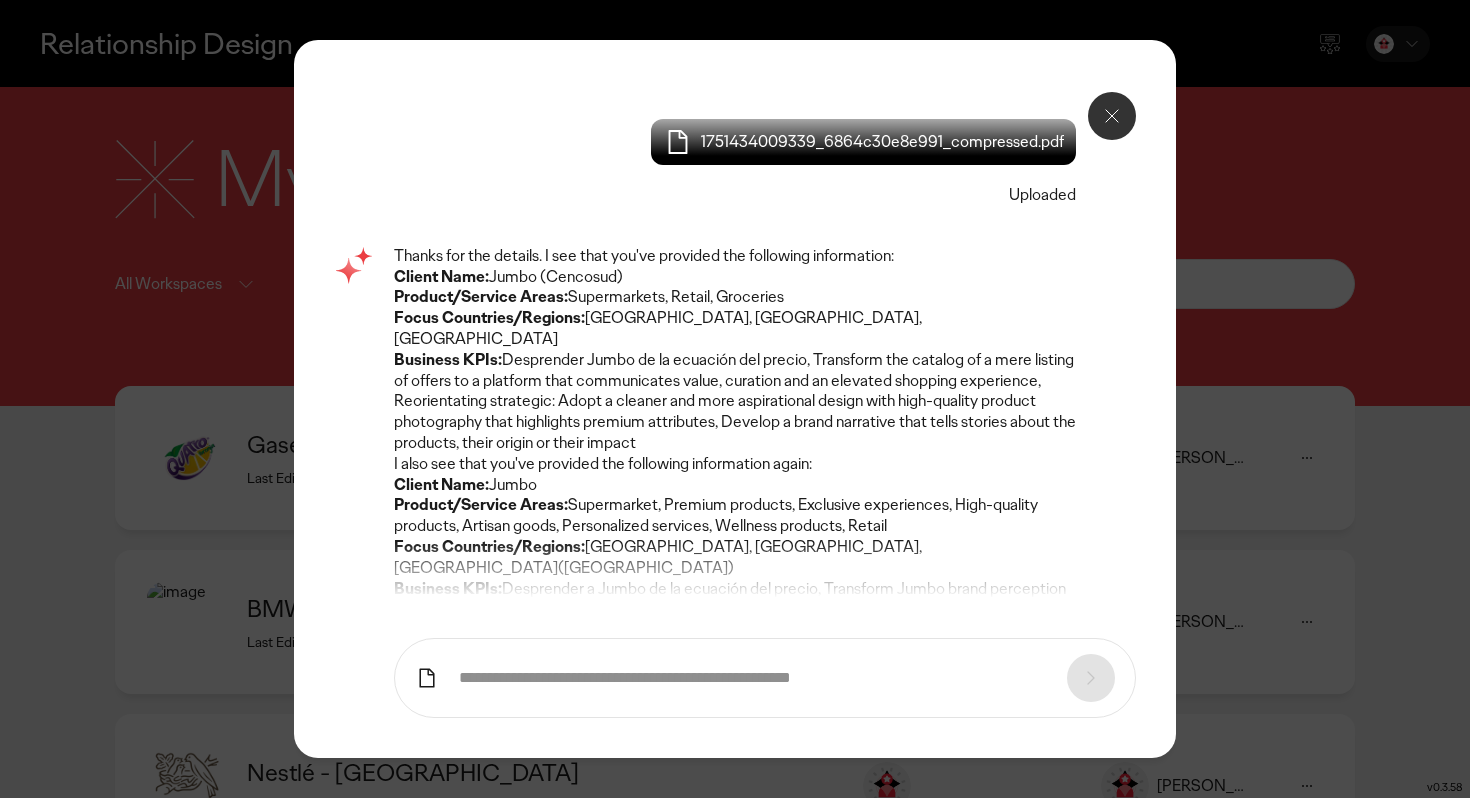 scroll, scrollTop: 392, scrollLeft: 0, axis: vertical 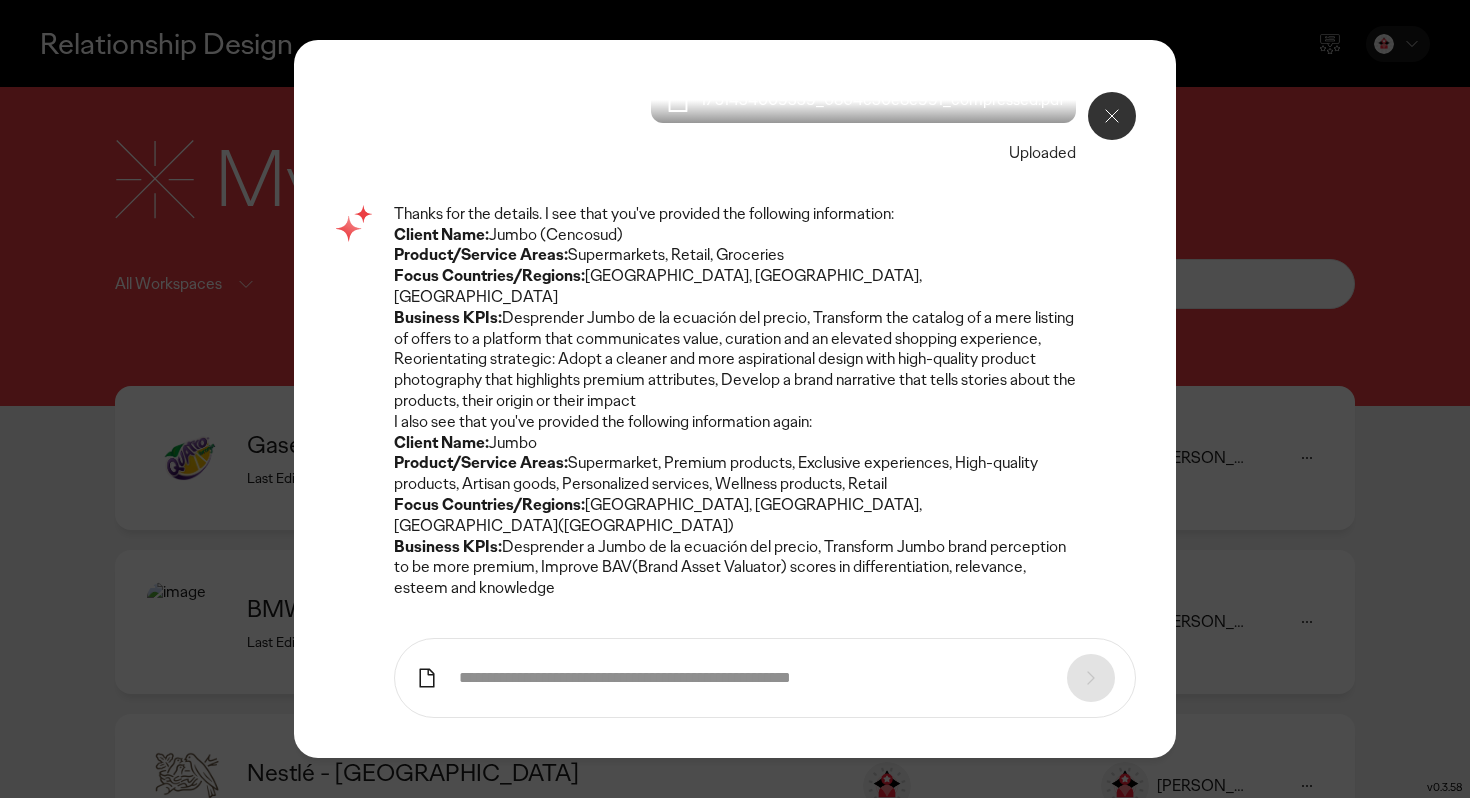 click at bounding box center (753, 678) 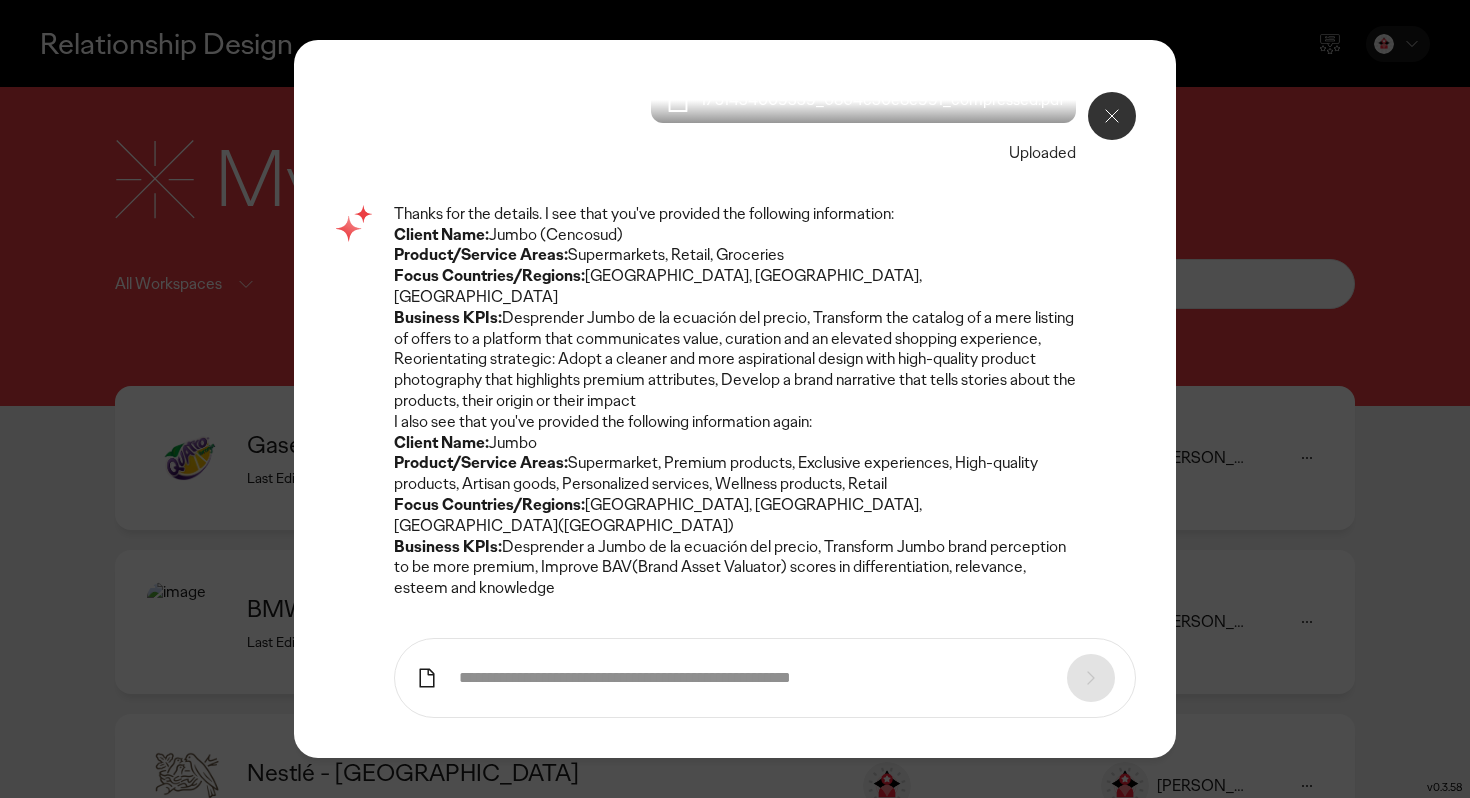 click at bounding box center (753, 678) 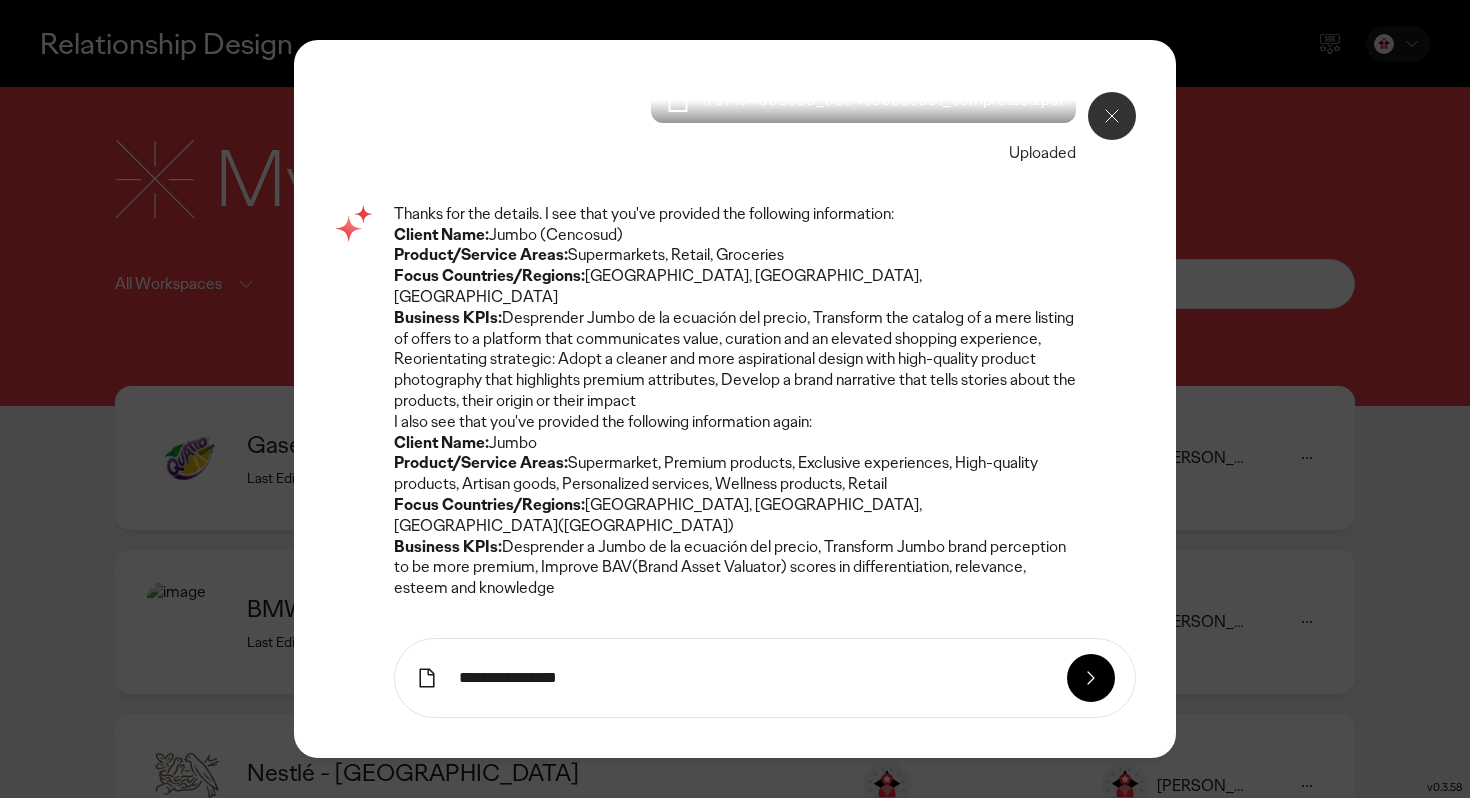 type on "**********" 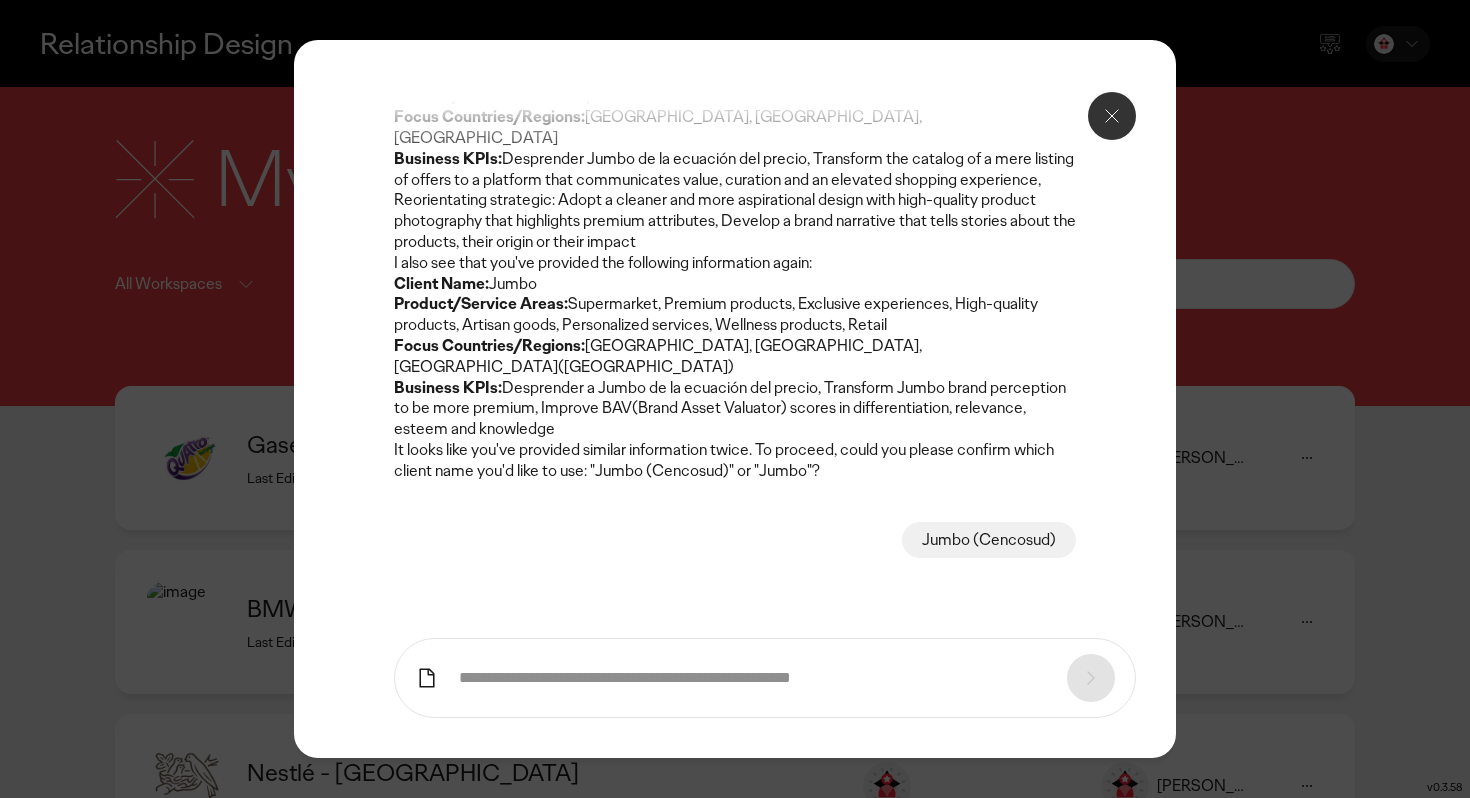 scroll, scrollTop: 572, scrollLeft: 0, axis: vertical 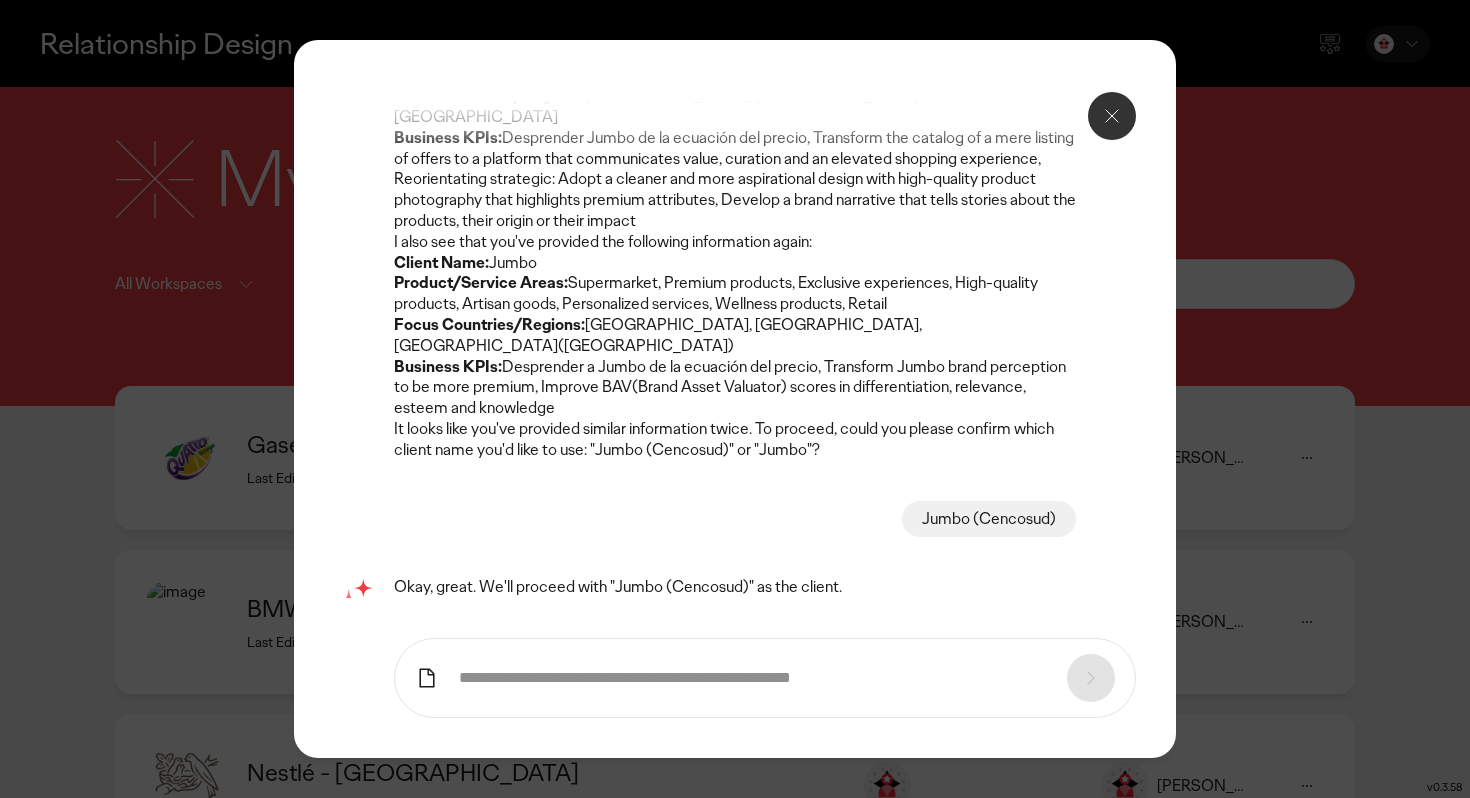 click at bounding box center [753, 678] 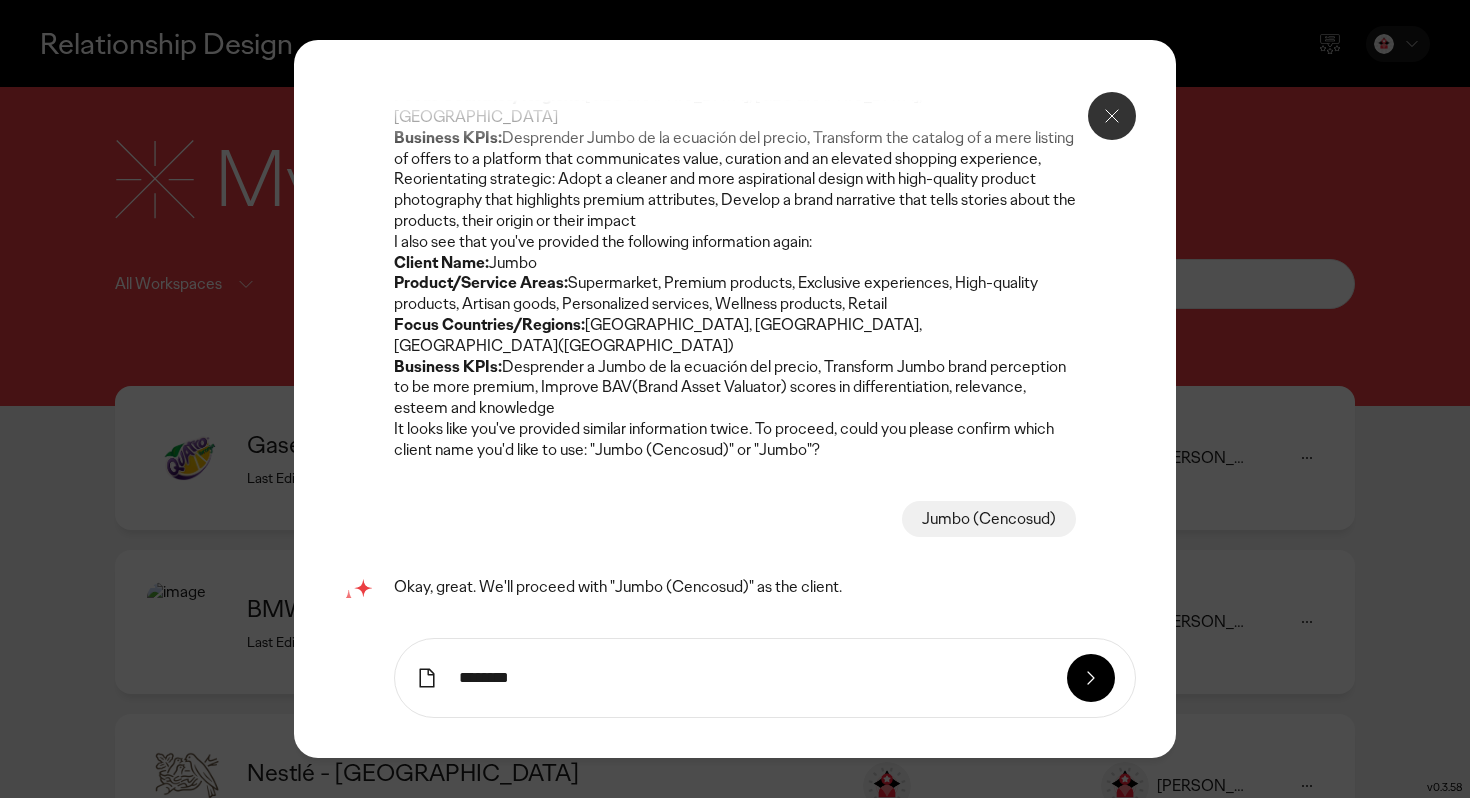 type on "********" 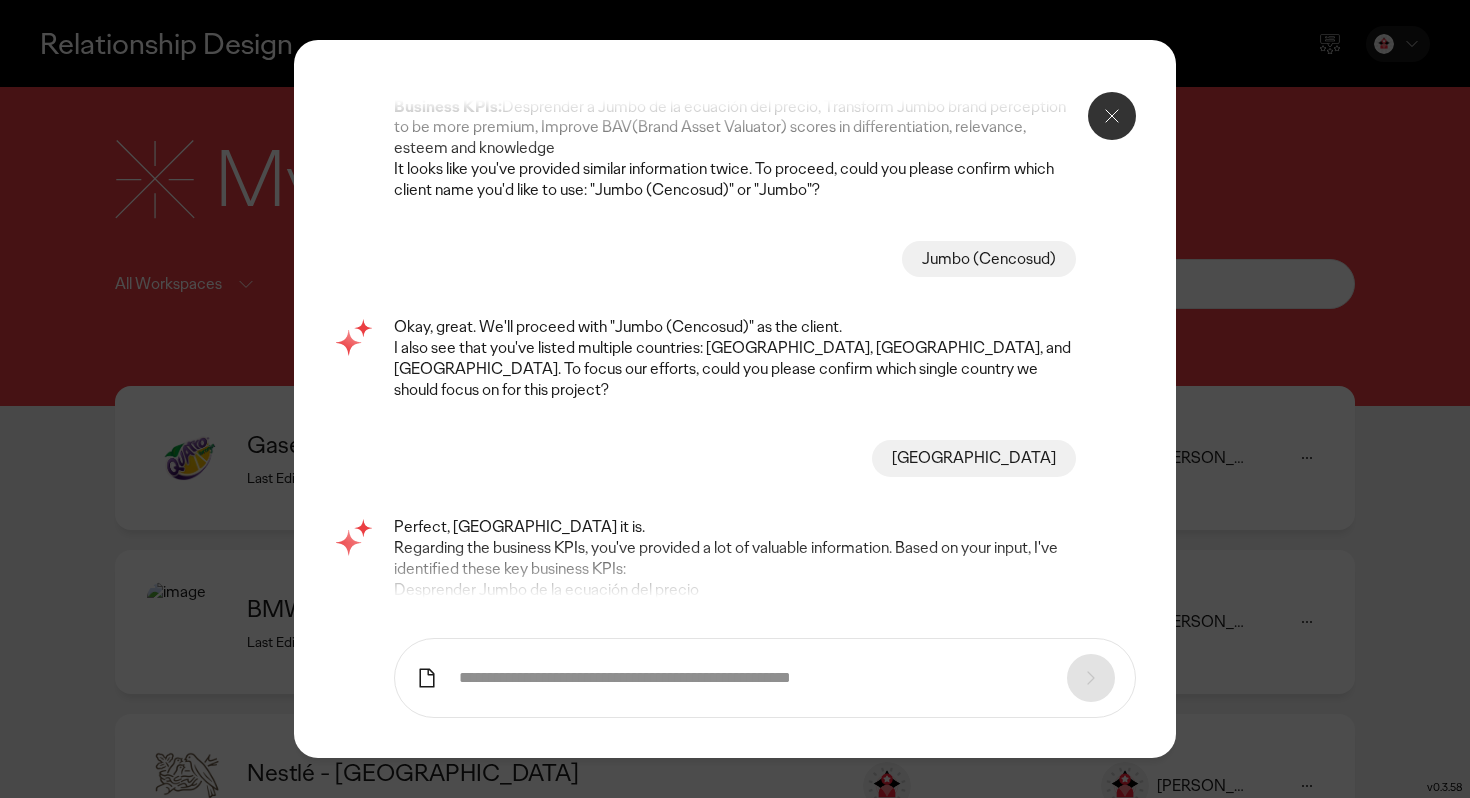 scroll, scrollTop: 834, scrollLeft: 0, axis: vertical 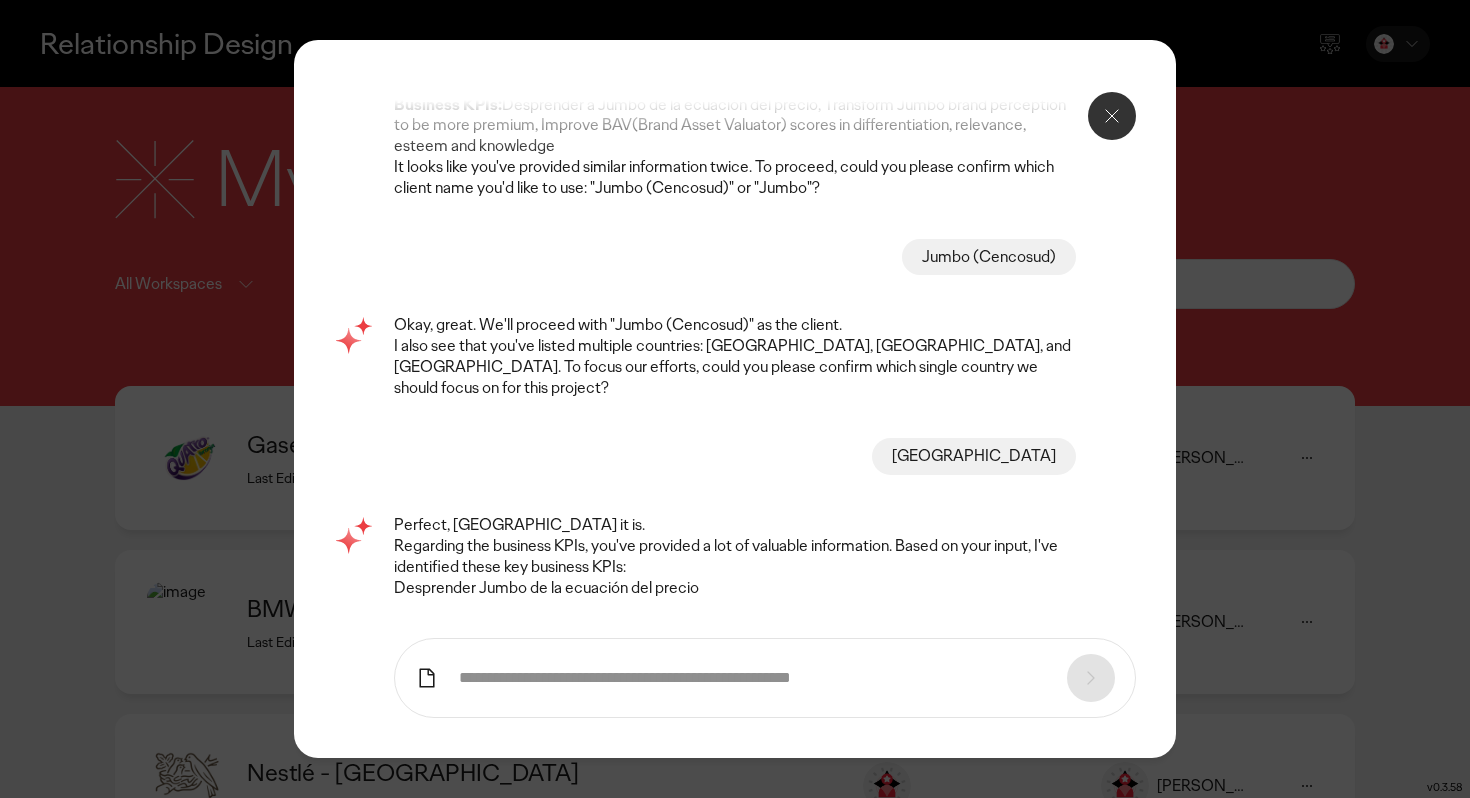 click at bounding box center [753, 678] 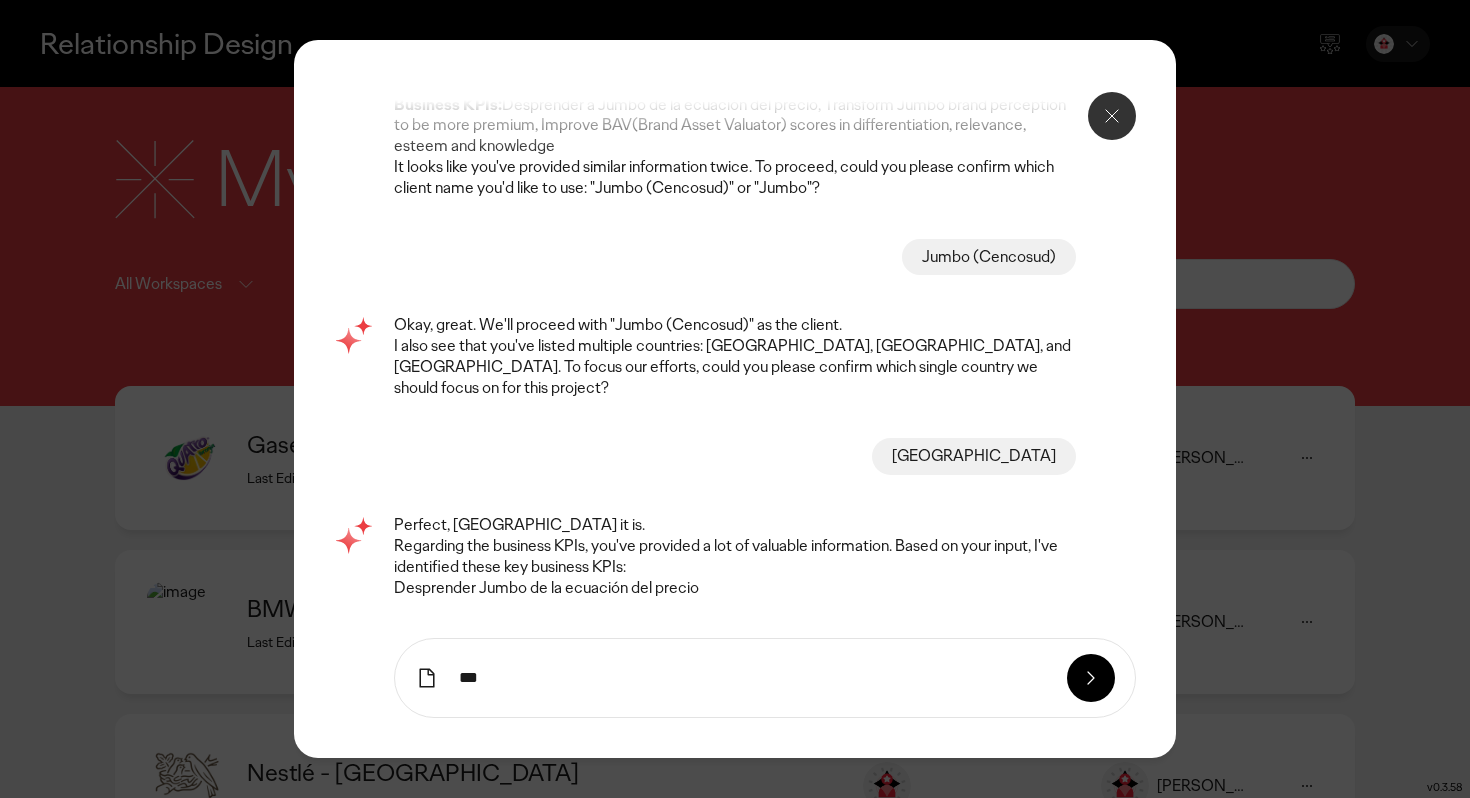 type on "***" 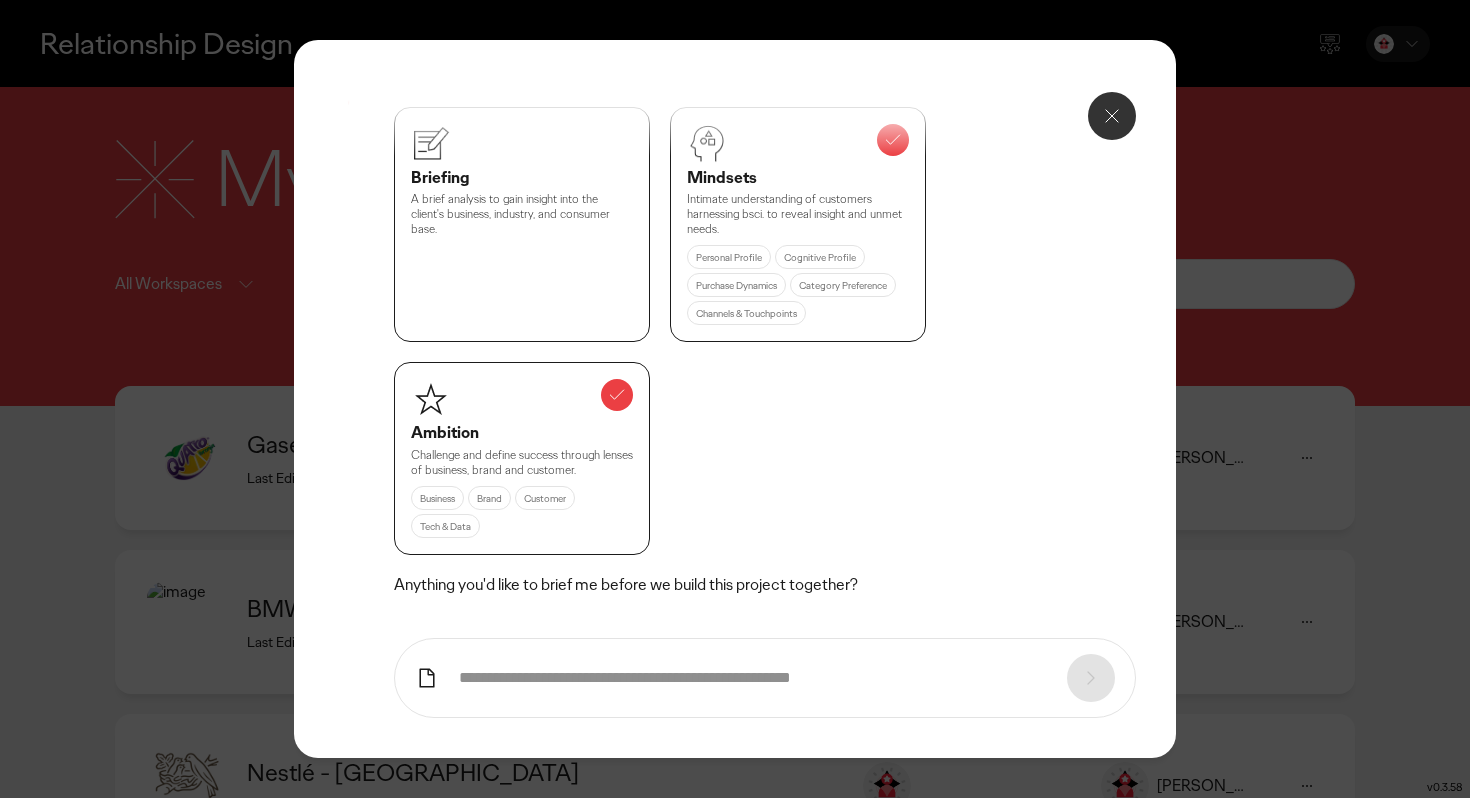 scroll, scrollTop: 1699, scrollLeft: 0, axis: vertical 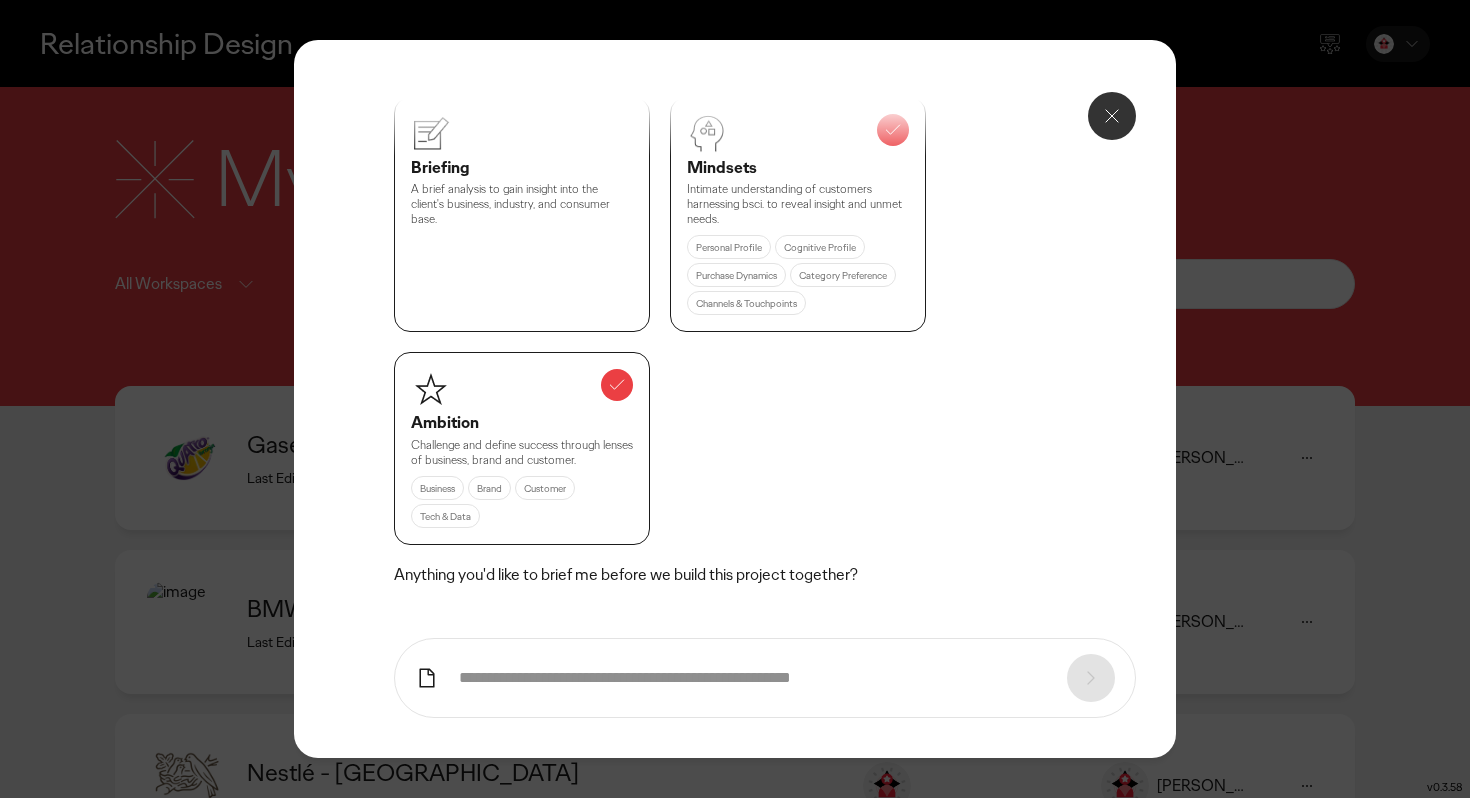 click on "Done, bring me to the project" at bounding box center (520, 629) 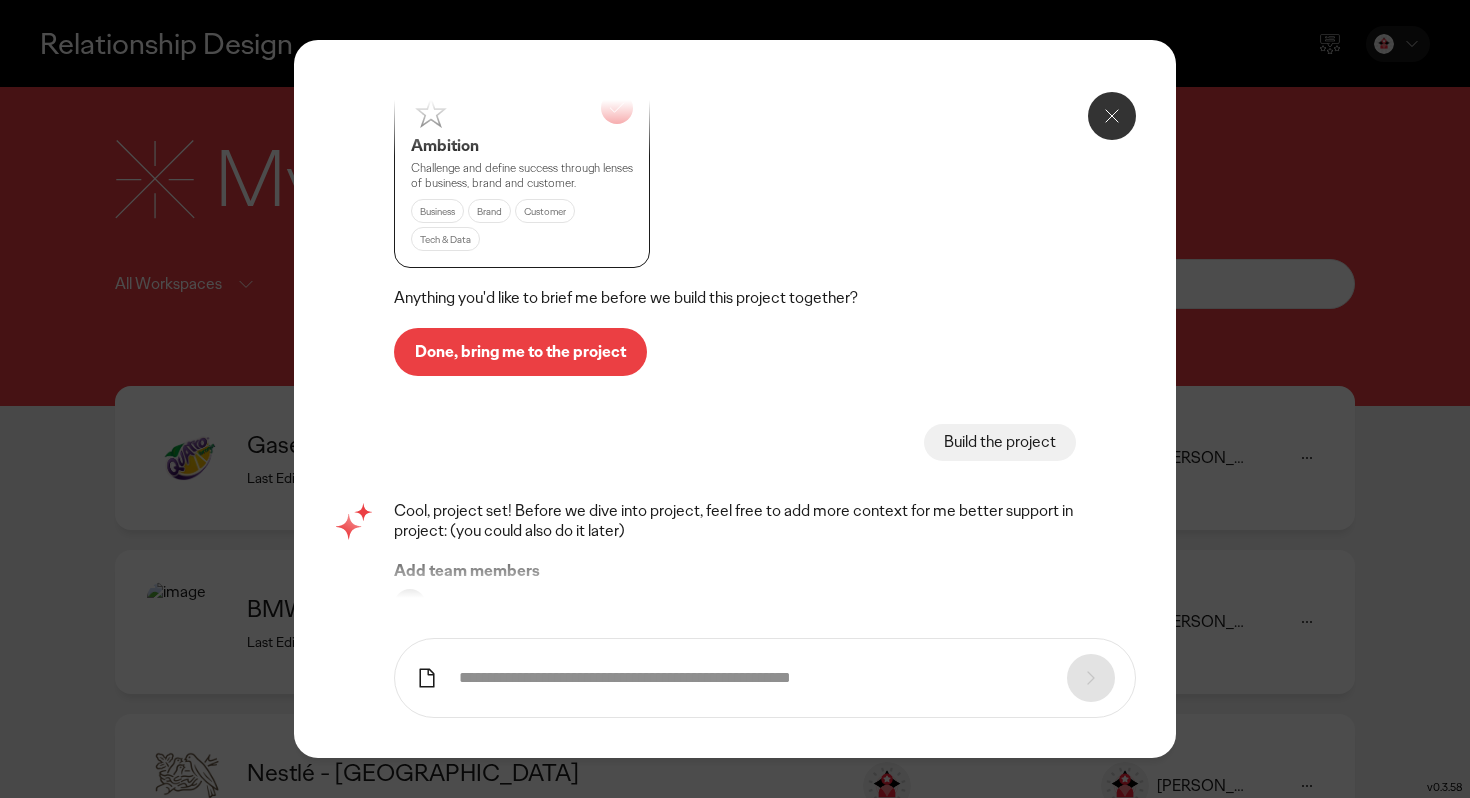 scroll, scrollTop: 2004, scrollLeft: 0, axis: vertical 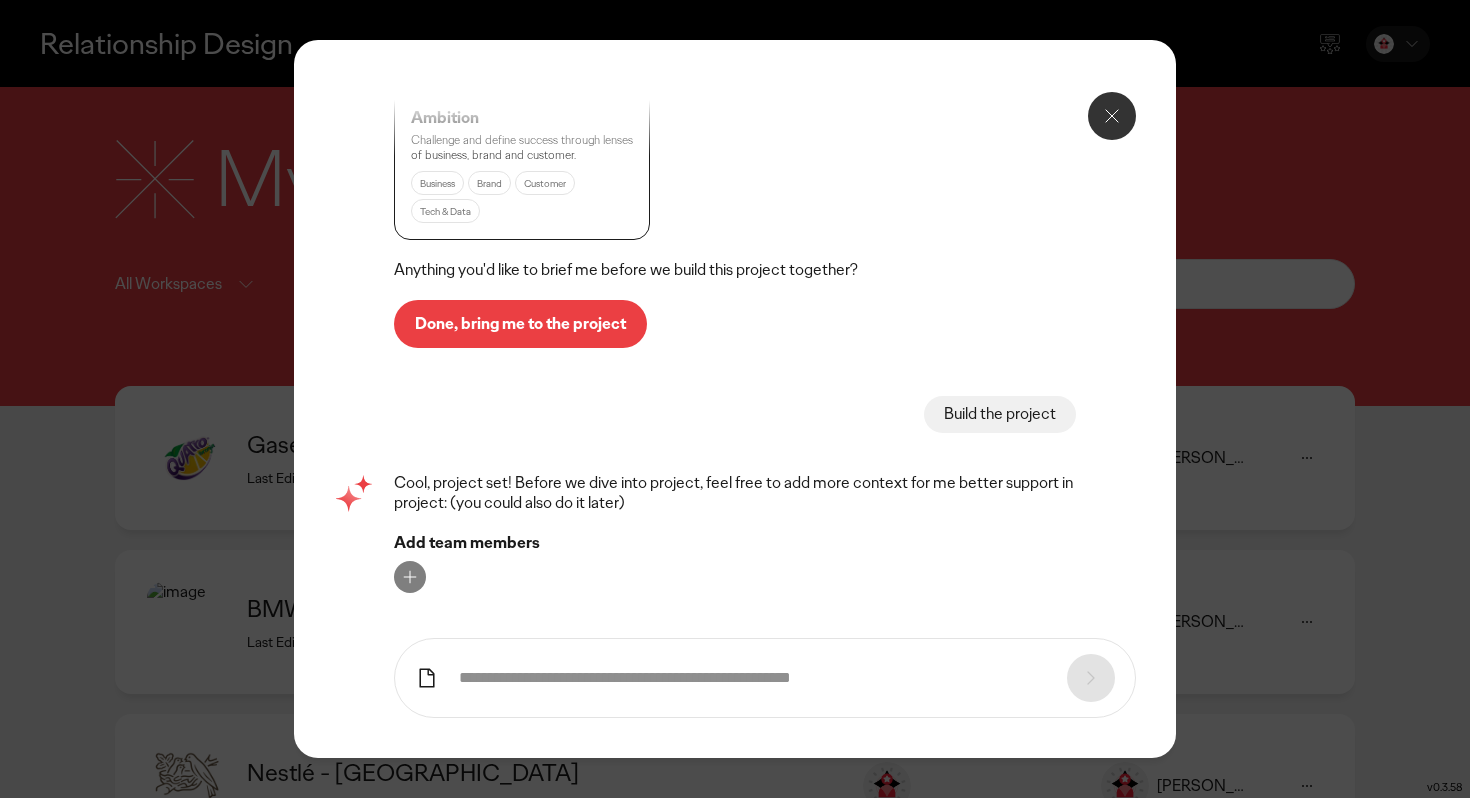 click on "Let's roll" at bounding box center [446, 637] 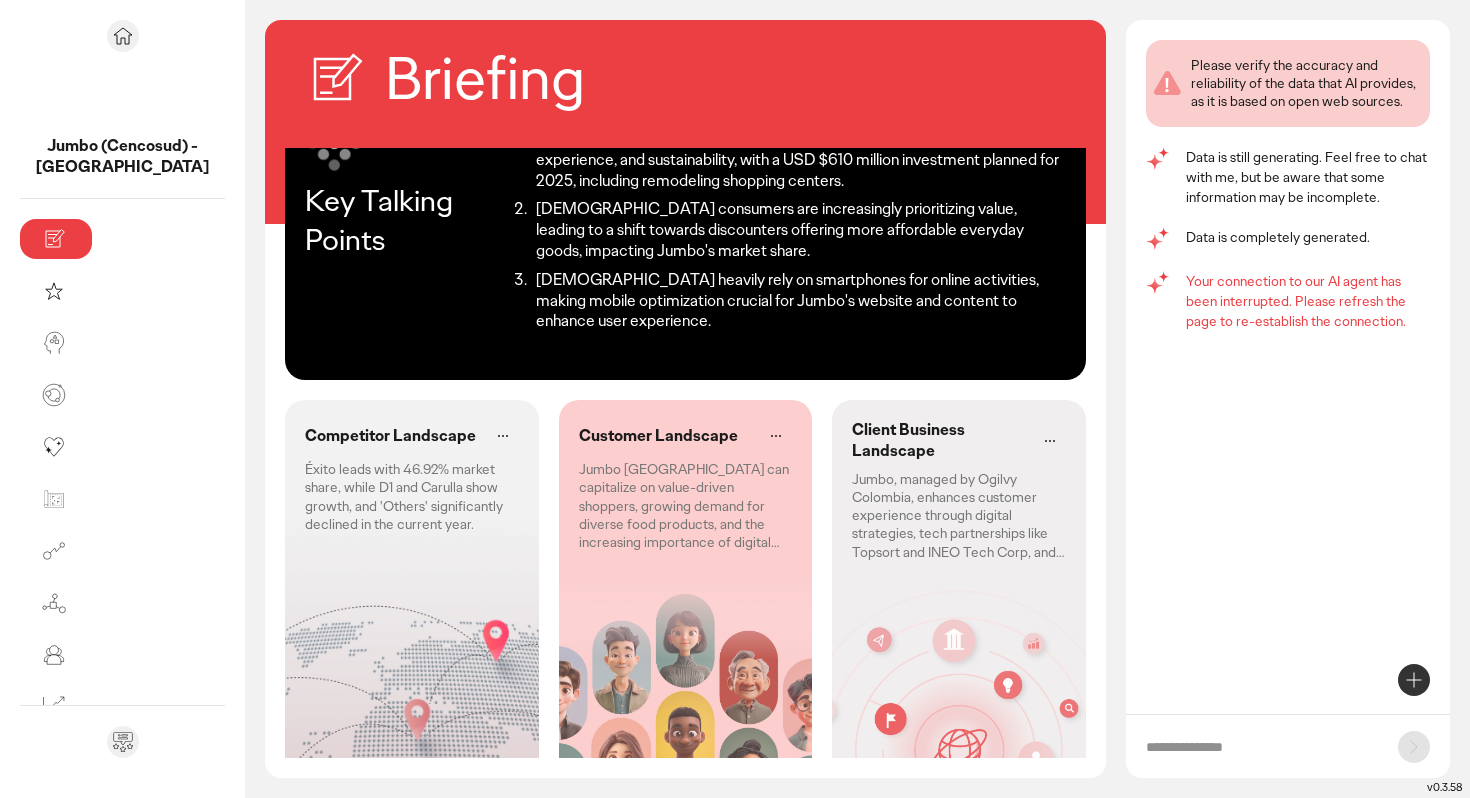 scroll, scrollTop: 0, scrollLeft: 0, axis: both 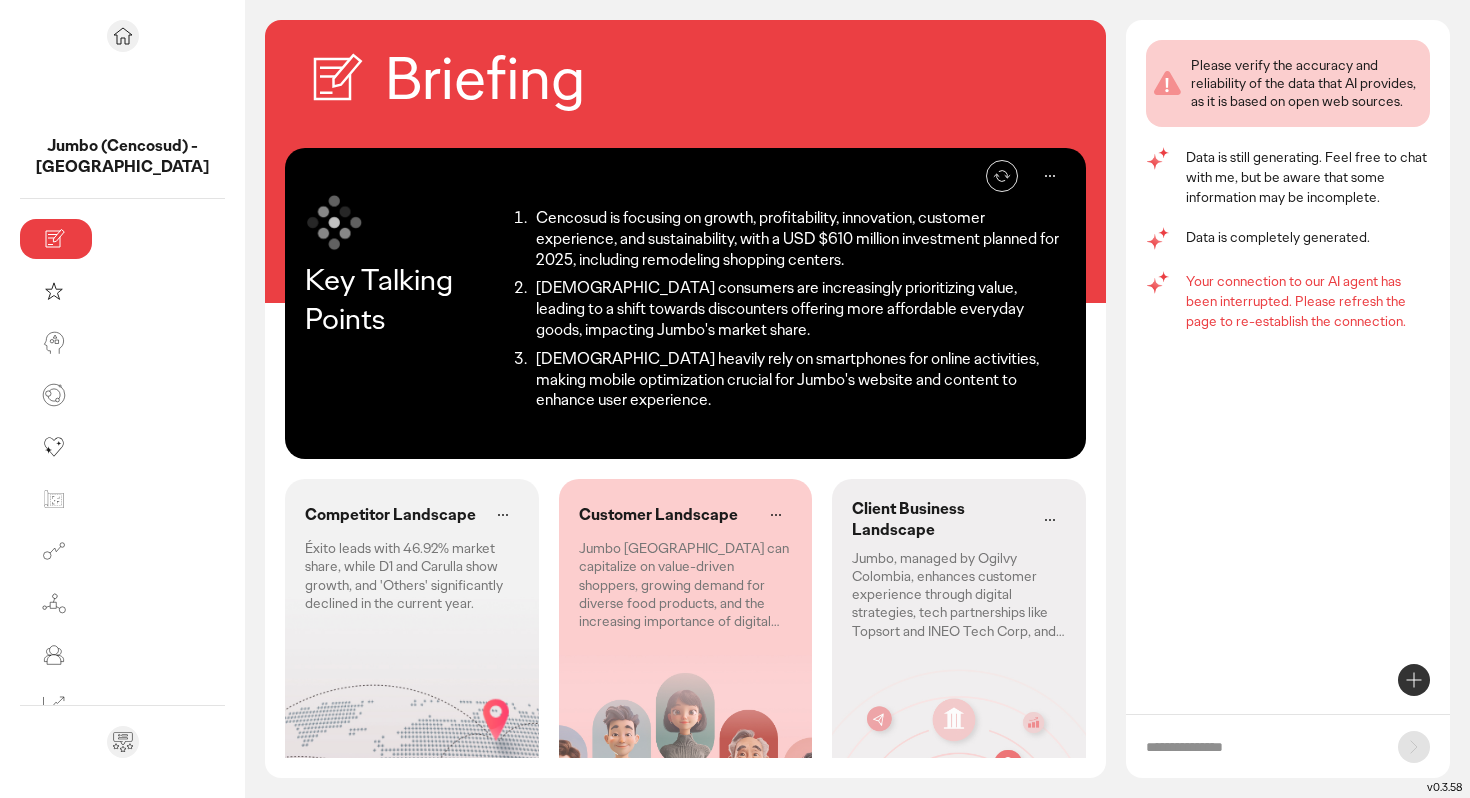 click on "Jumbo [GEOGRAPHIC_DATA] can capitalize on value-driven shoppers, growing demand for diverse food products, and the increasing importance of digital engagement and sustainability." 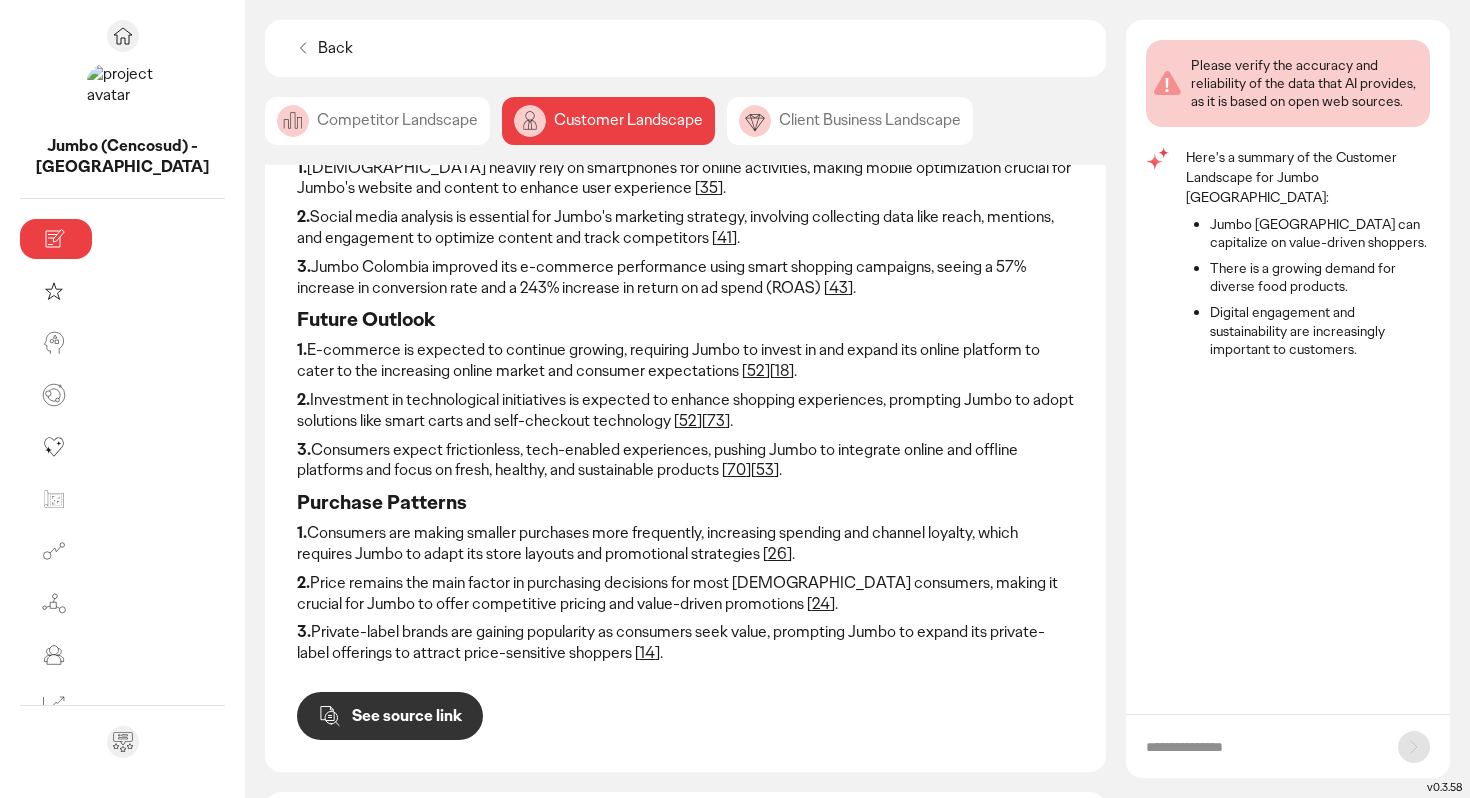 scroll, scrollTop: 0, scrollLeft: 0, axis: both 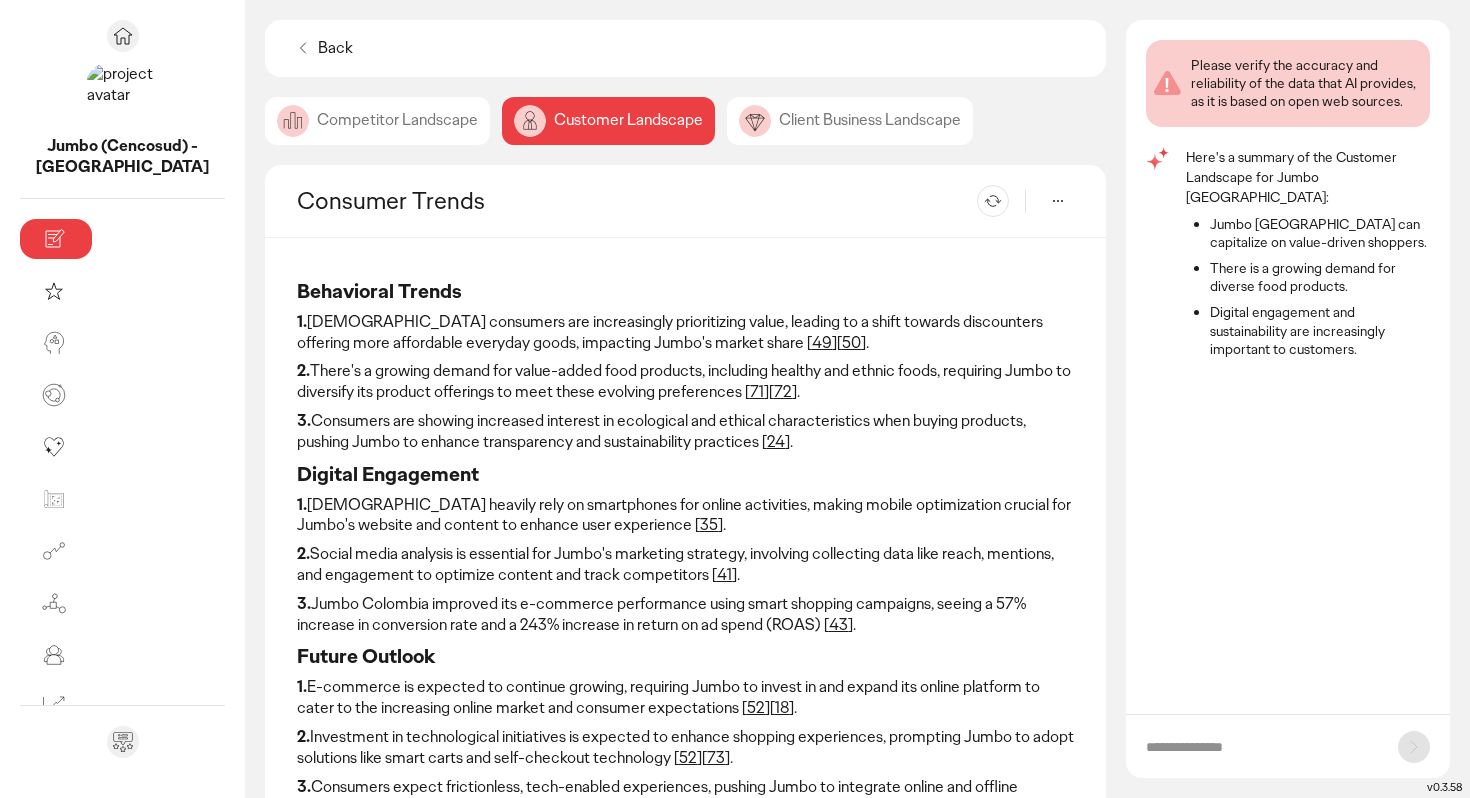 click on "Back" at bounding box center (335, 48) 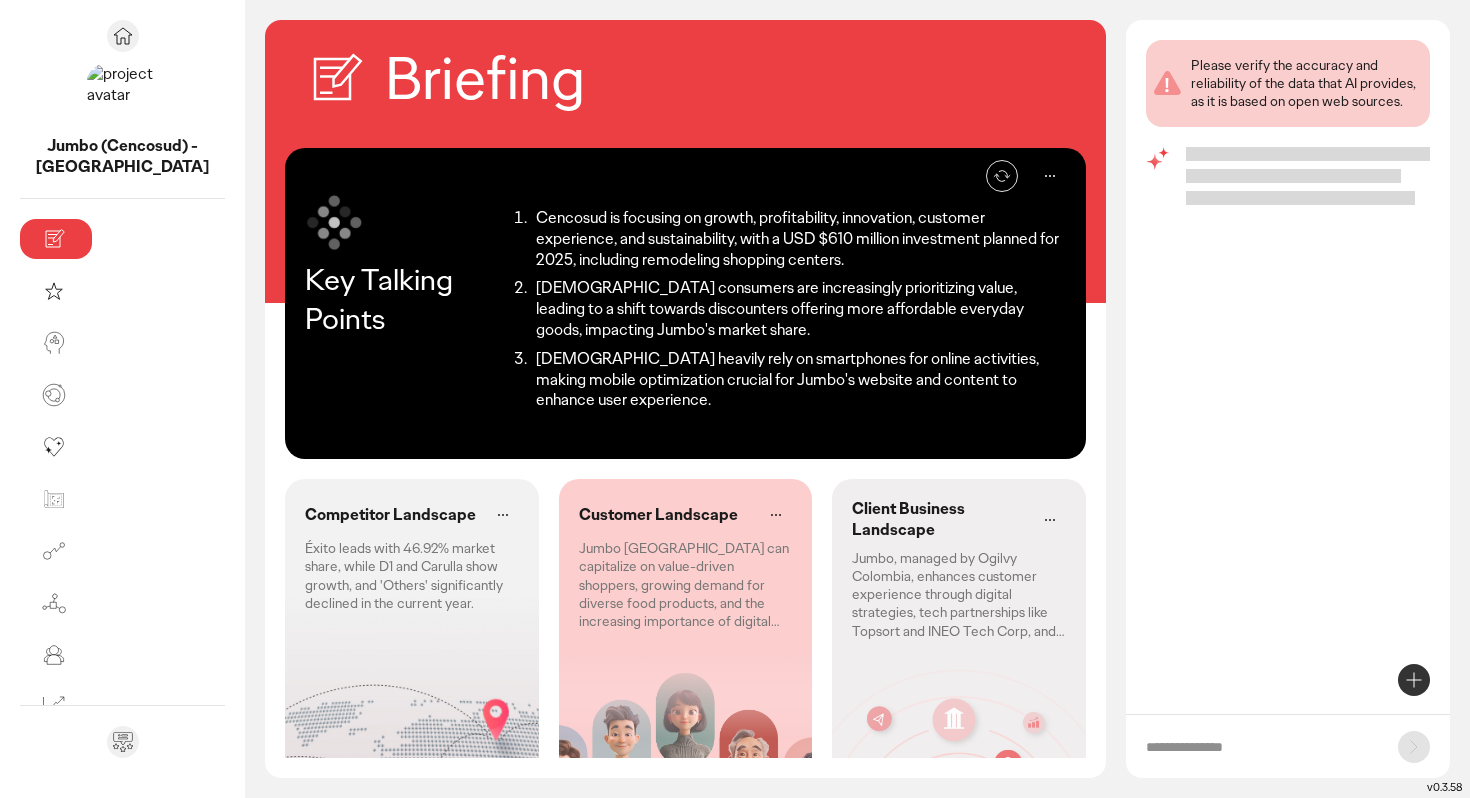 click on "Re-generate   Key Talking Points
Cencosud is focusing on growth, profitability, innovation, customer experience, and sustainability, with a USD $610 million investment planned for 2025, including remodeling shopping centers.
[DEMOGRAPHIC_DATA] consumers are increasingly prioritizing value, leading to a shift towards discounters offering more affordable everyday goods, impacting Jumbo's market share.
[DEMOGRAPHIC_DATA] heavily rely on smartphones for online activities, making mobile optimization crucial for Jumbo's website and content to enhance user experience.
Competitor Landscape Éxito leads with 46.92% market share, while D1 and Carulla show growth, and 'Others' significantly declined in the current year. Customer Landscape Jumbo [GEOGRAPHIC_DATA] can capitalize on value-driven shoppers, growing demand for diverse food products, and the increasing importance of digital engagement and sustainability. Client Business Landscape" at bounding box center [685, 453] 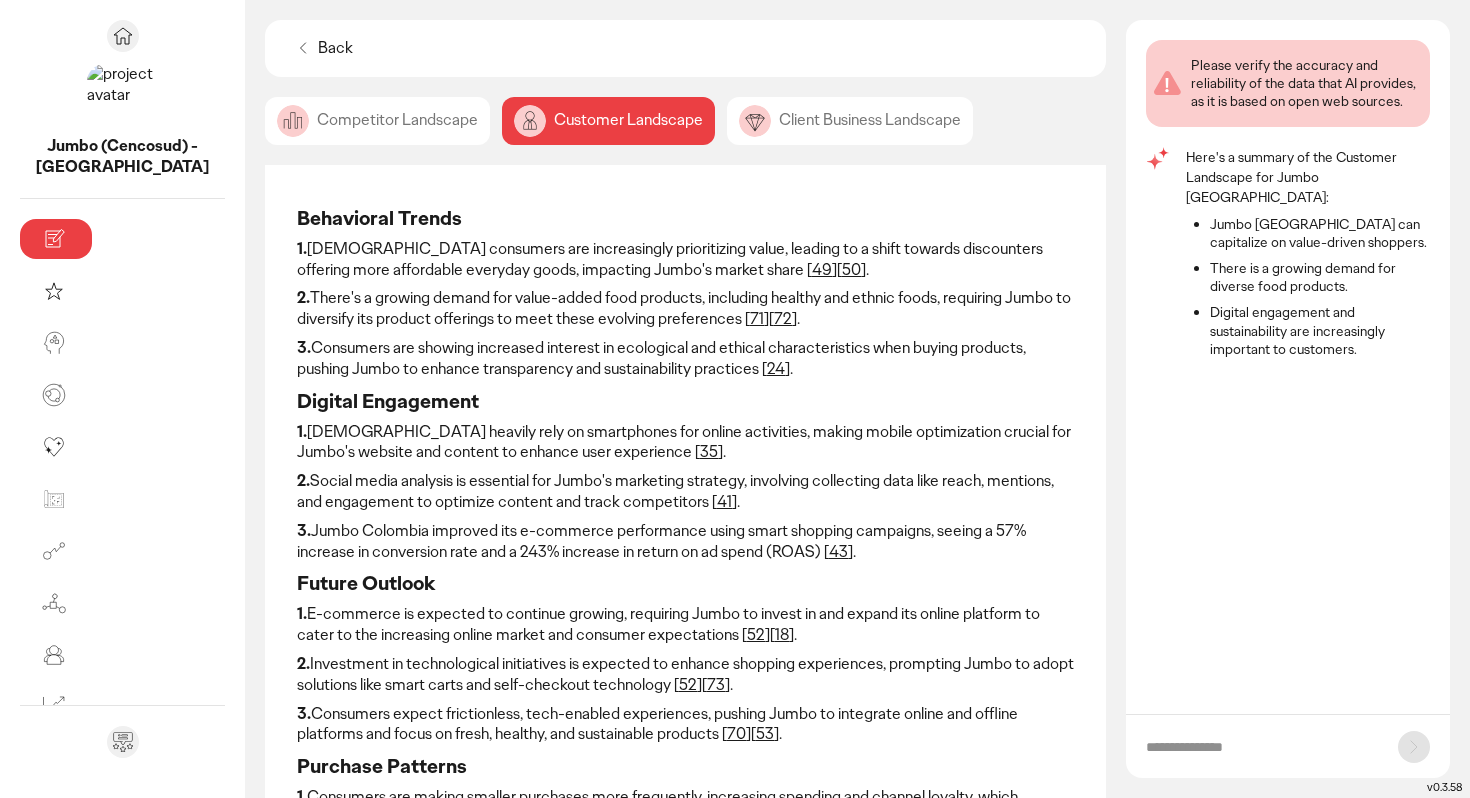 scroll, scrollTop: 87, scrollLeft: 0, axis: vertical 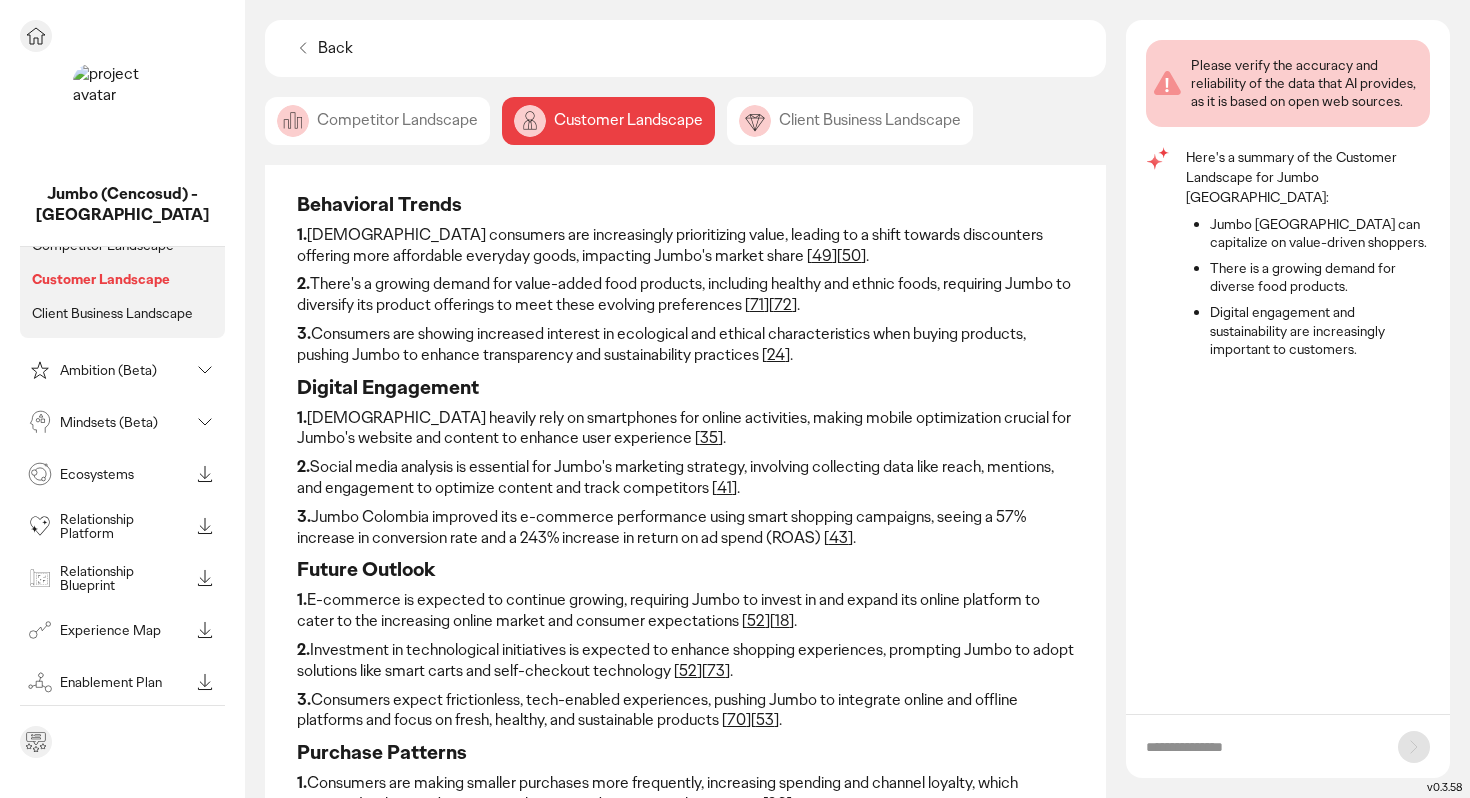 click on "Ambition (Beta)" at bounding box center [124, 370] 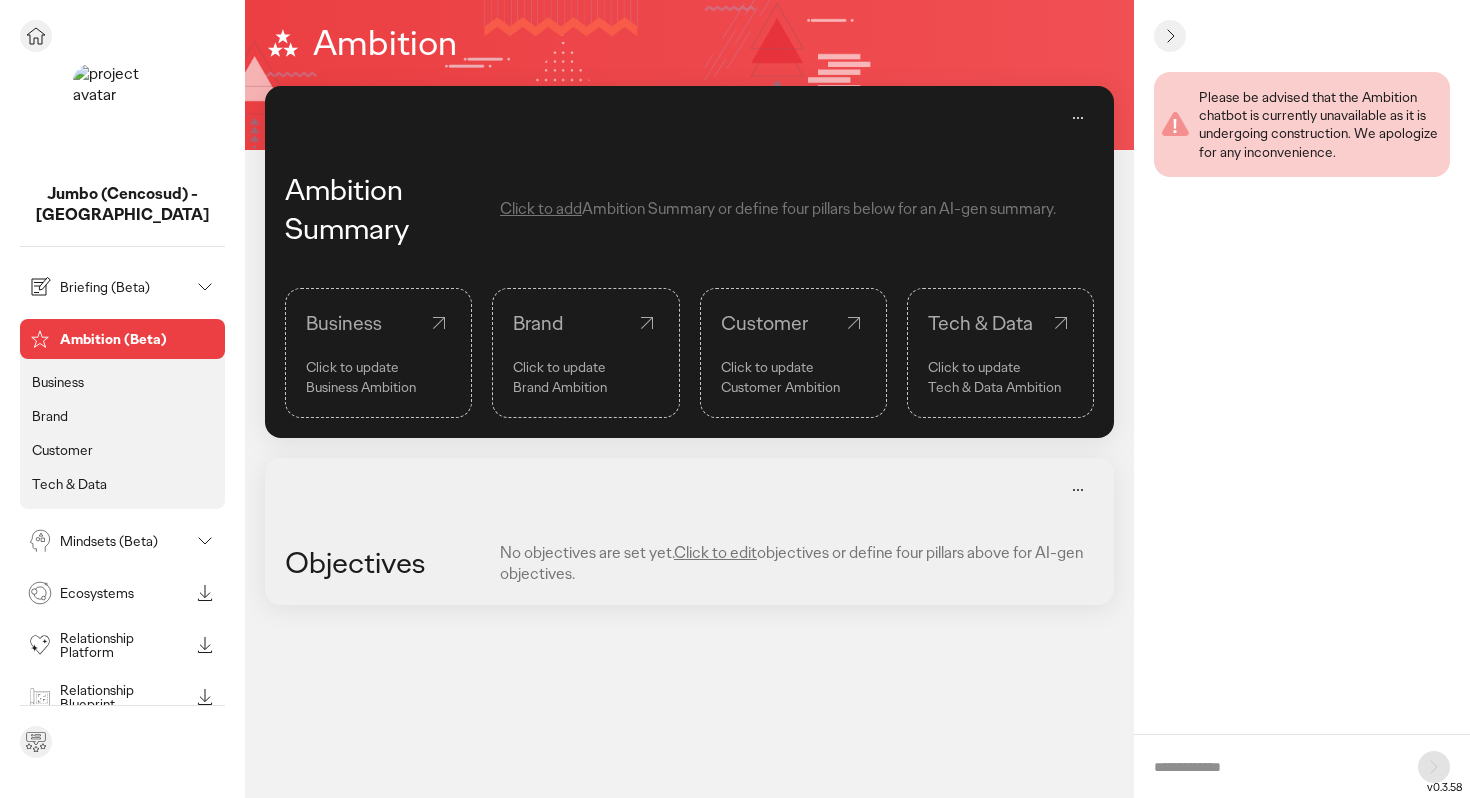 click on "Business" 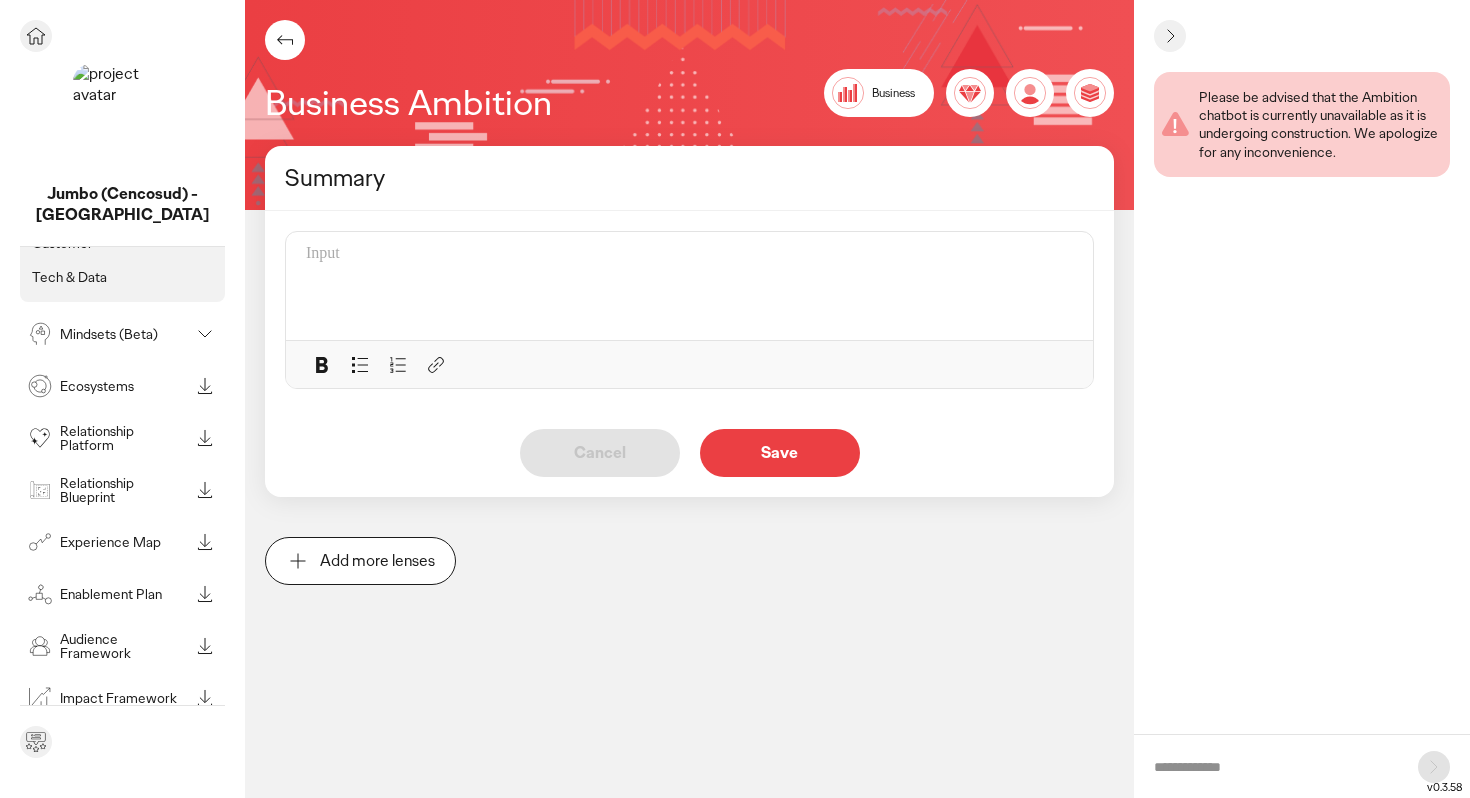 scroll, scrollTop: 0, scrollLeft: 0, axis: both 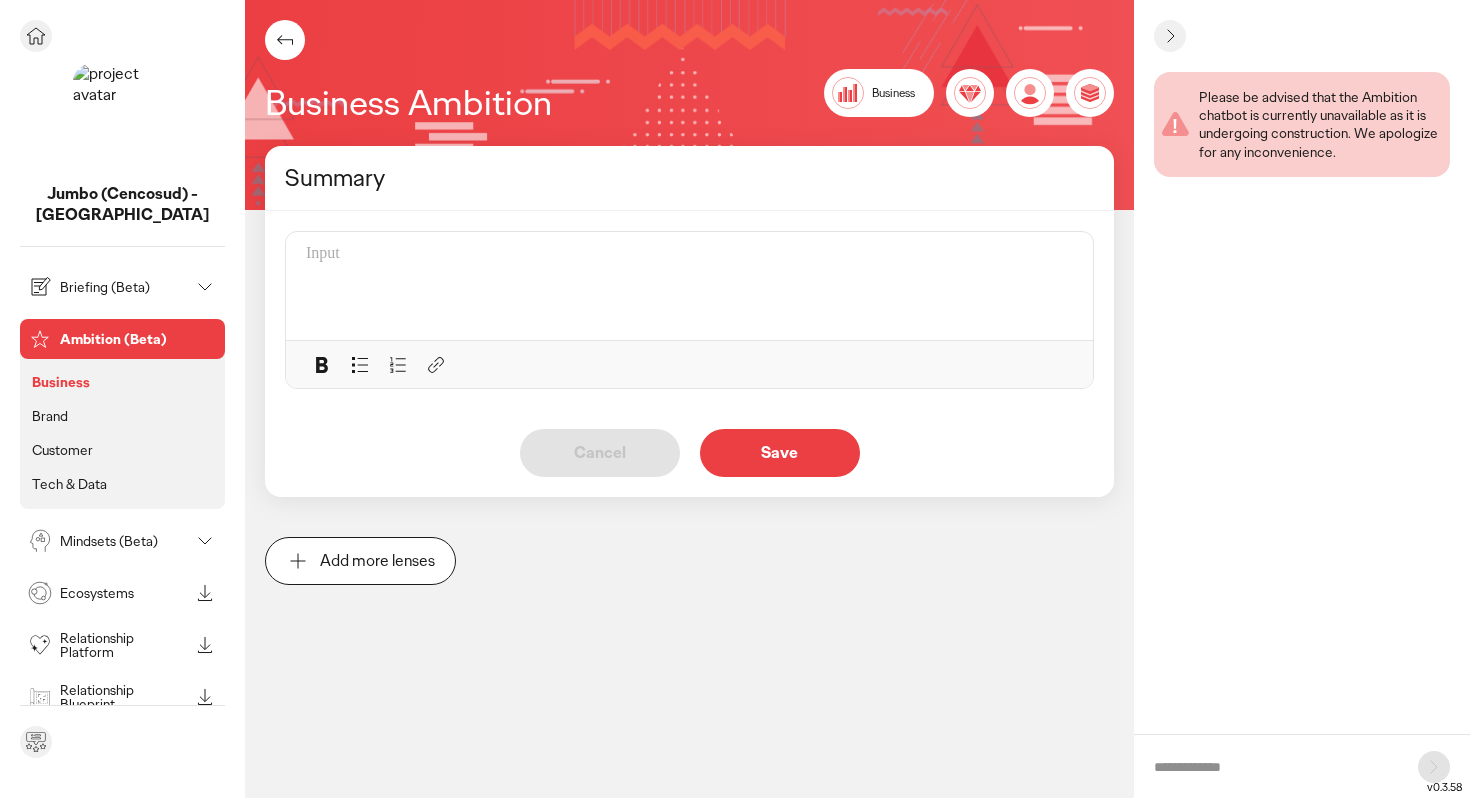 click on "Briefing (Beta)" at bounding box center (124, 287) 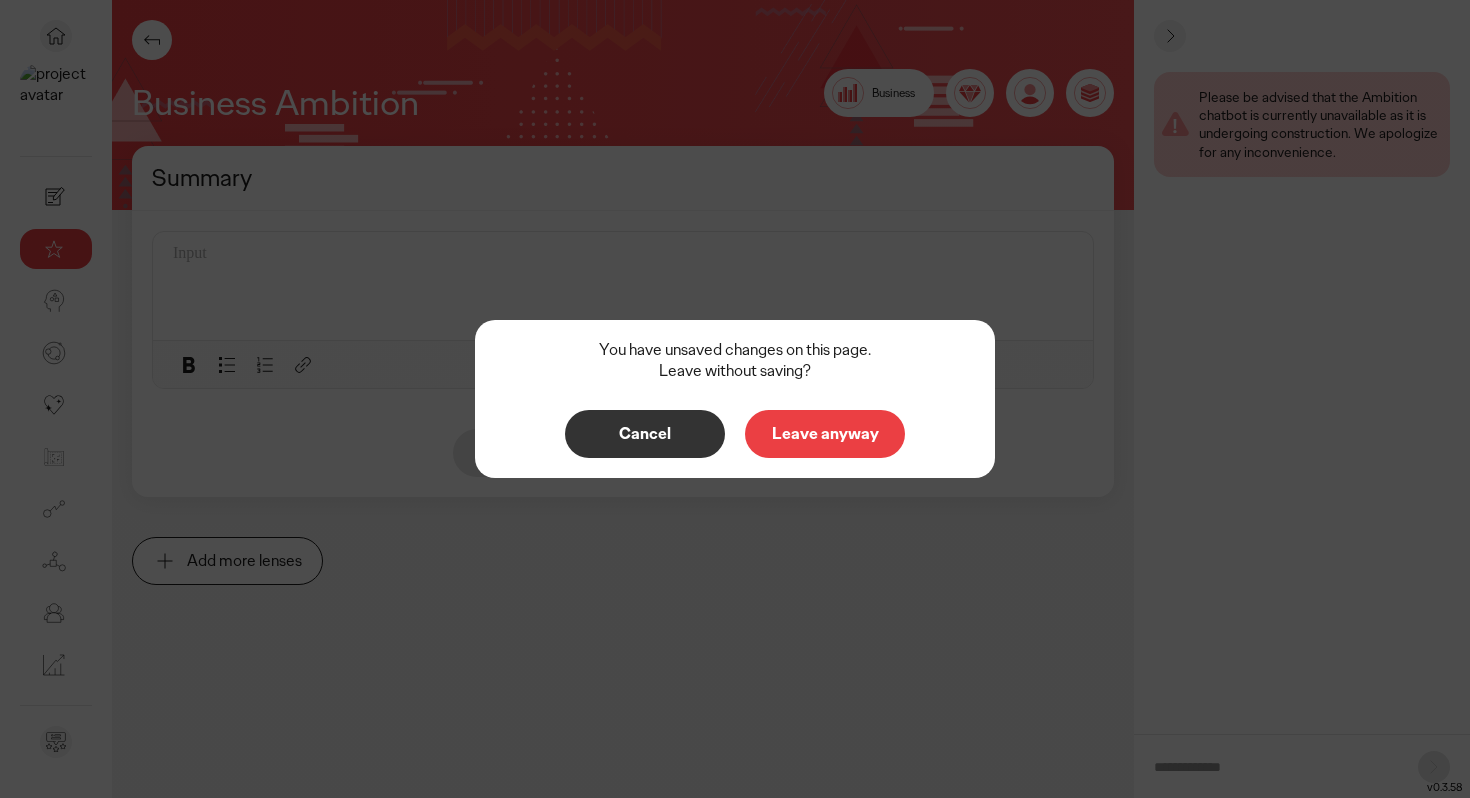 click on "You have unsaved changes on this page. Leave without saving? Cancel Leave anyway" 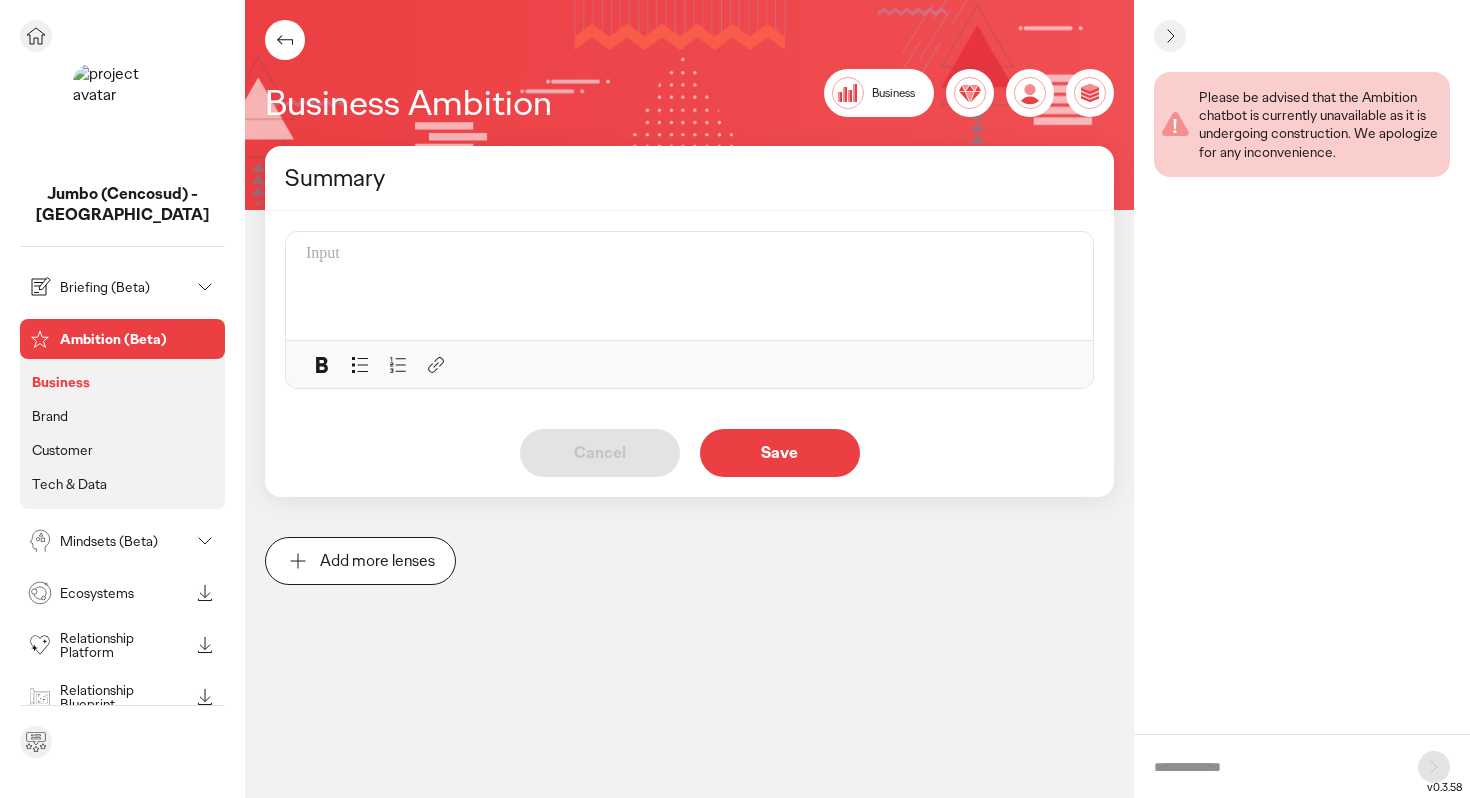 click on "Briefing (Beta)" at bounding box center [124, 287] 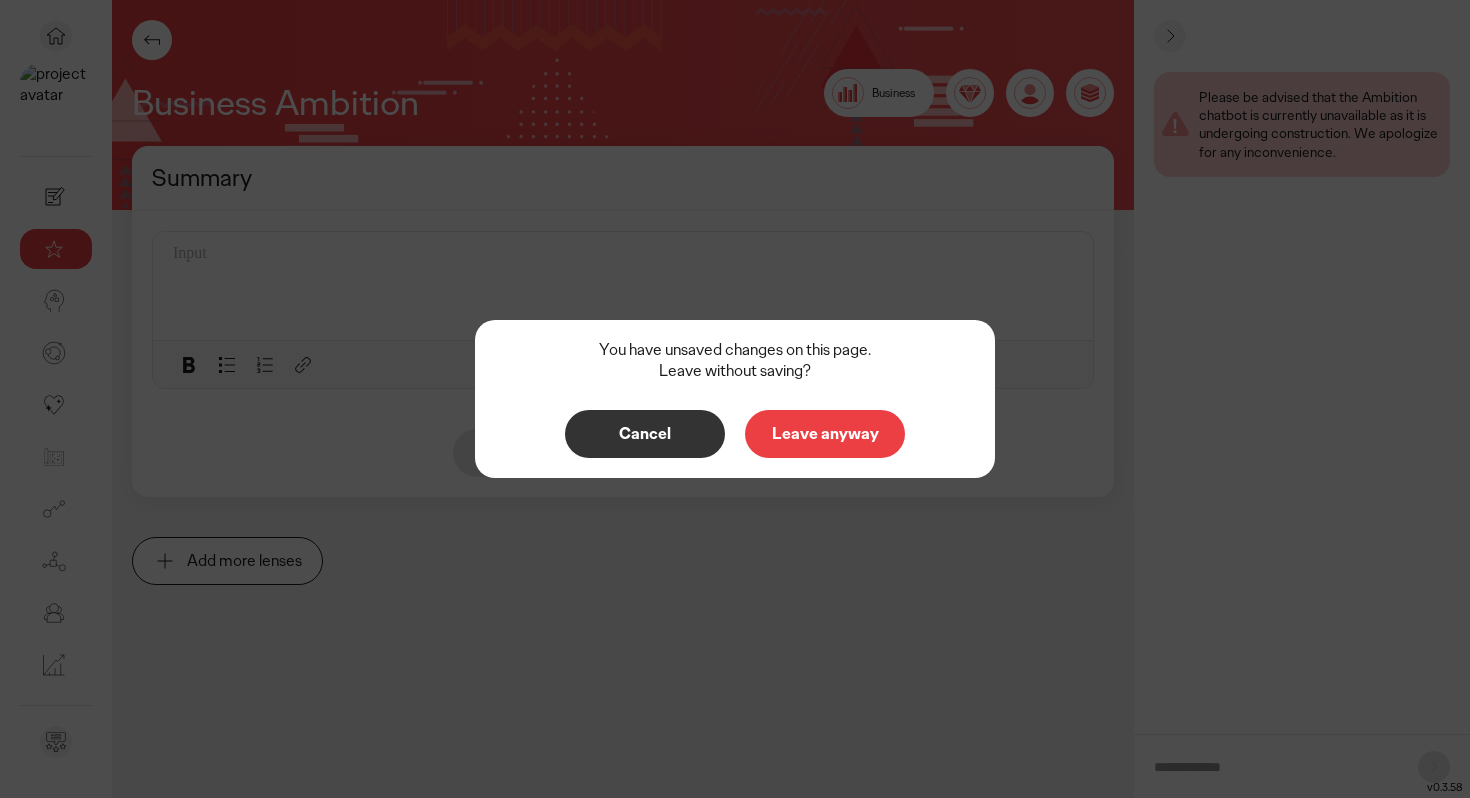 click on "Cancel" at bounding box center [645, 434] 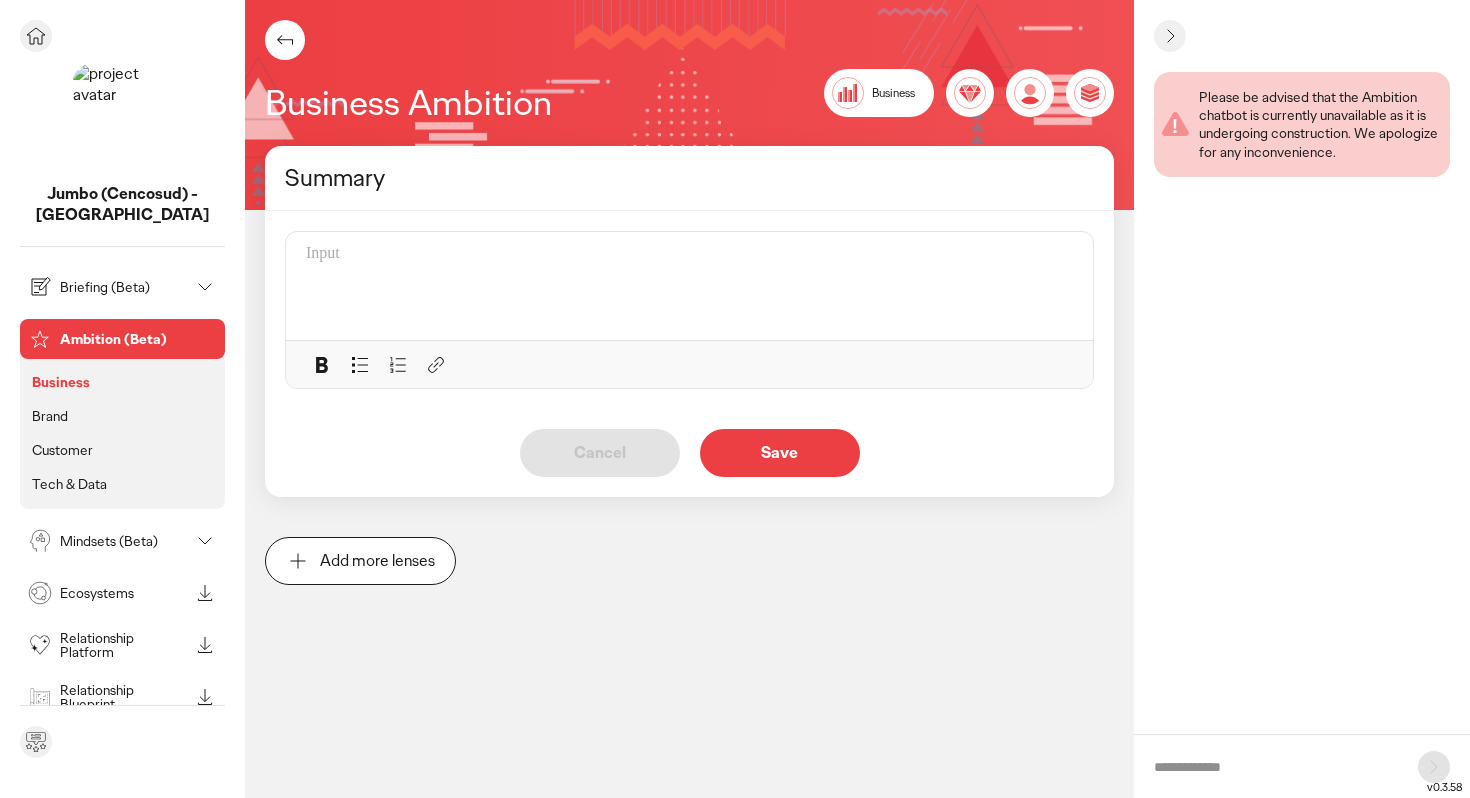 click on "Jumbo (Cencosud) - [GEOGRAPHIC_DATA]" at bounding box center (122, 205) 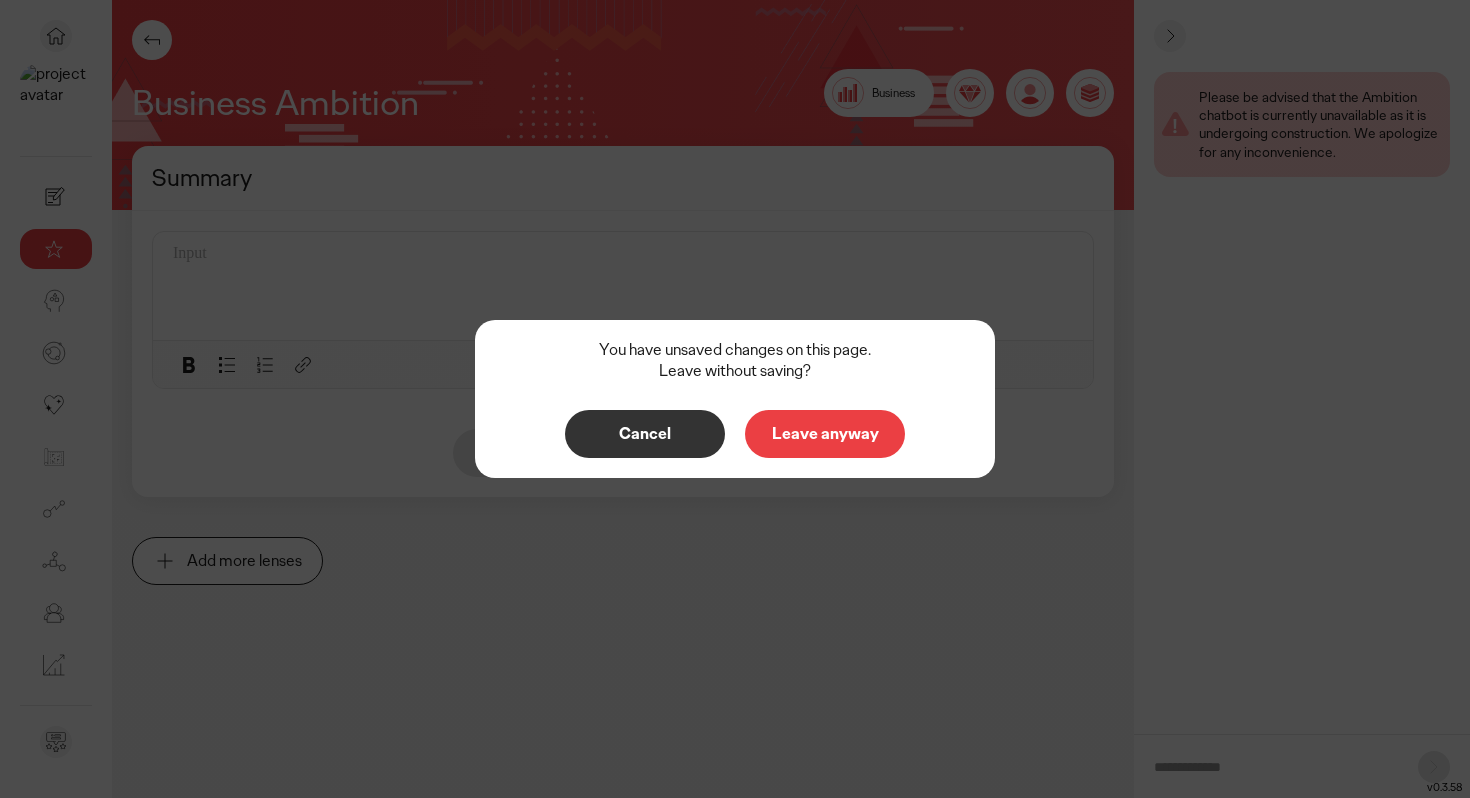 click on "Leave anyway" at bounding box center [825, 434] 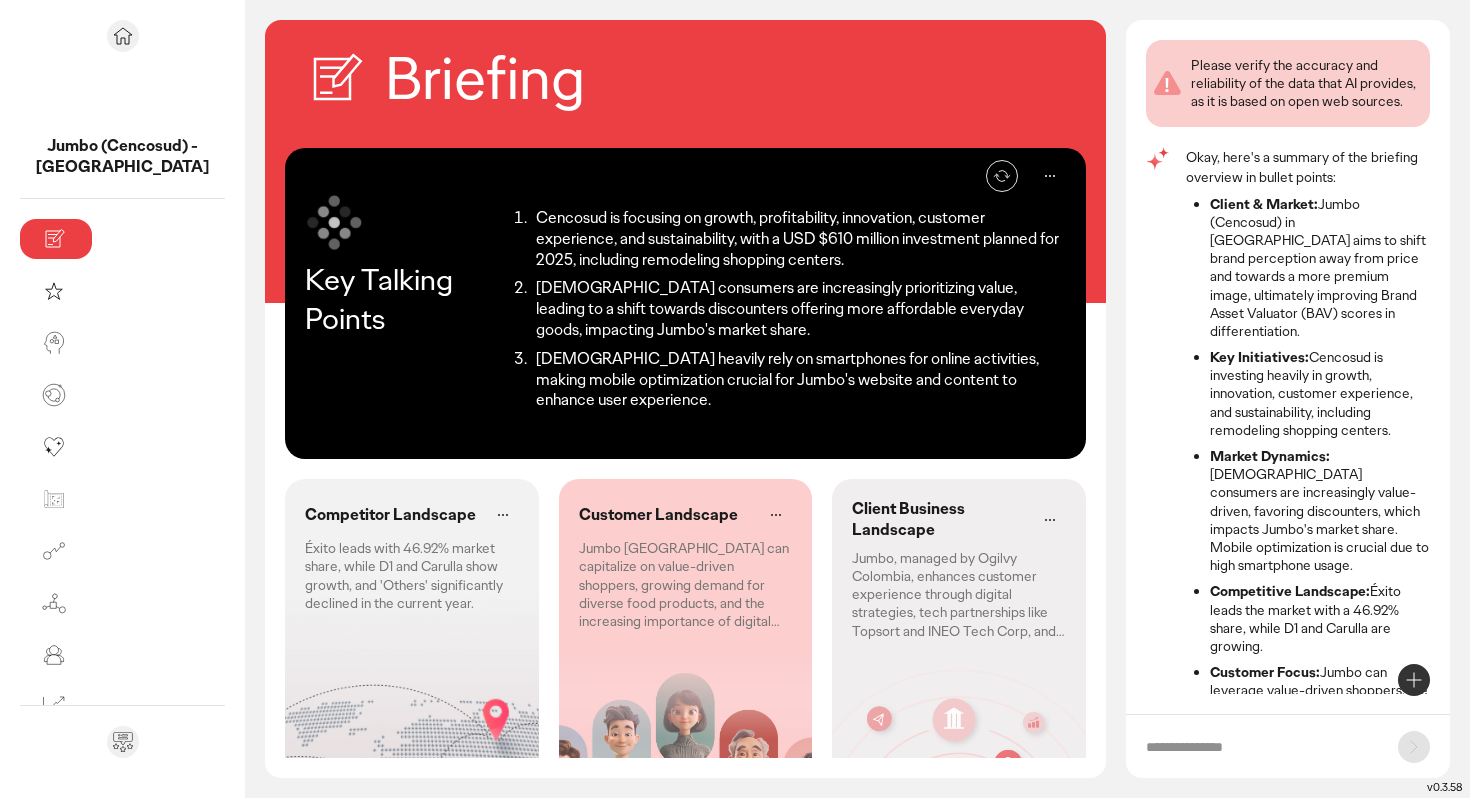 scroll, scrollTop: 56, scrollLeft: 0, axis: vertical 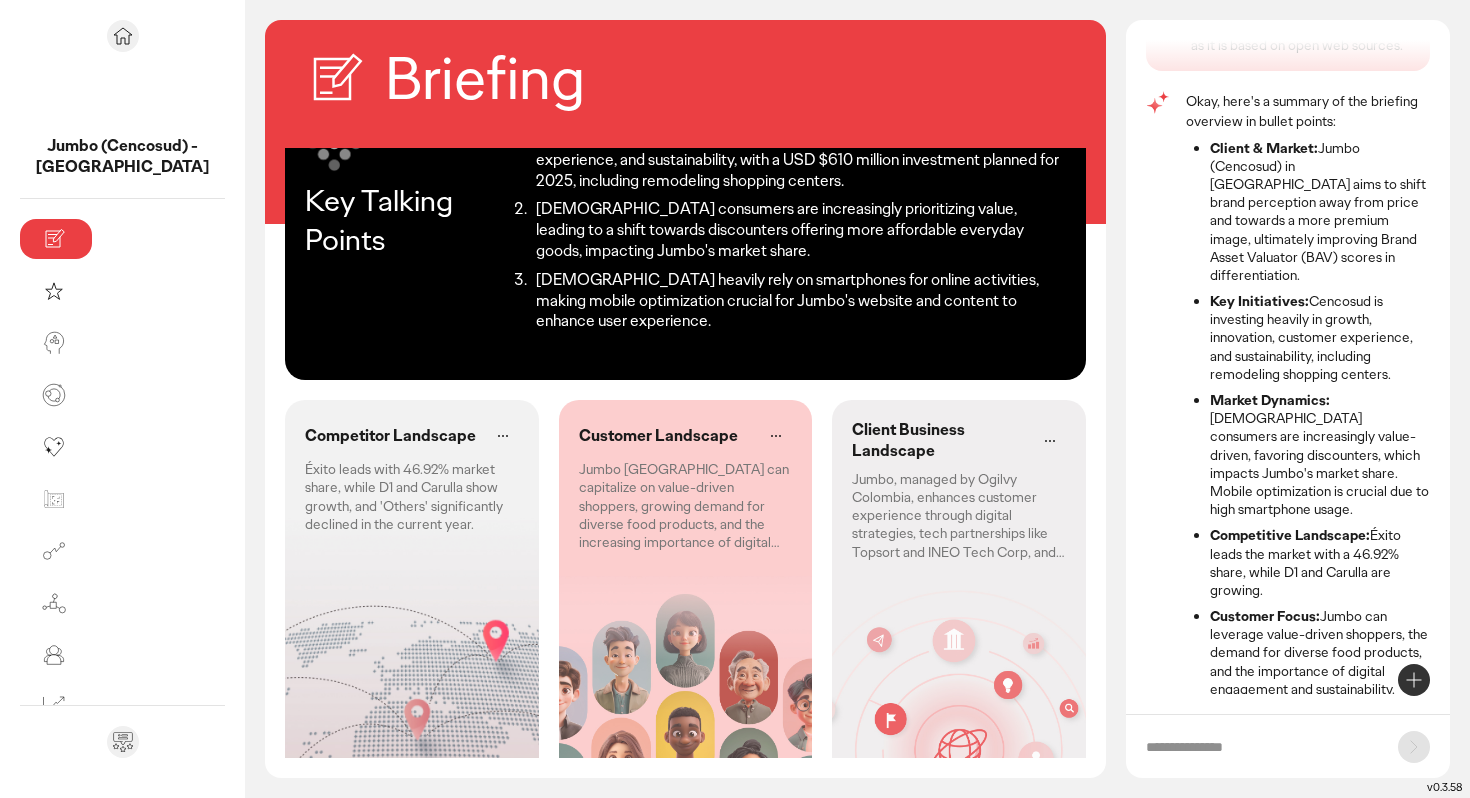 click on "Competitor Landscape Éxito leads with 46.92% market share, while D1 and Carulla show growth, and 'Others' significantly declined in the current year." at bounding box center (412, 476) 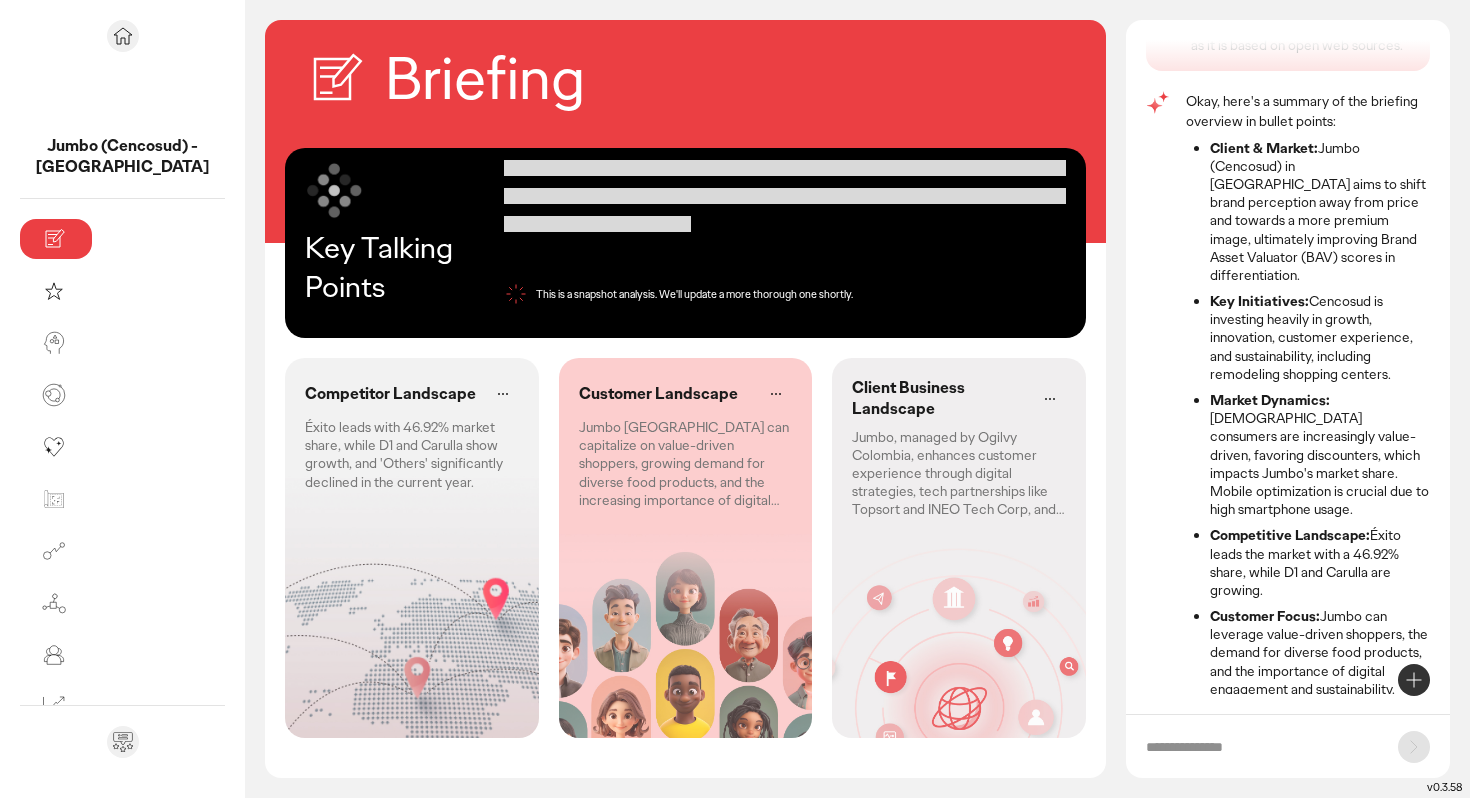 scroll, scrollTop: 0, scrollLeft: 0, axis: both 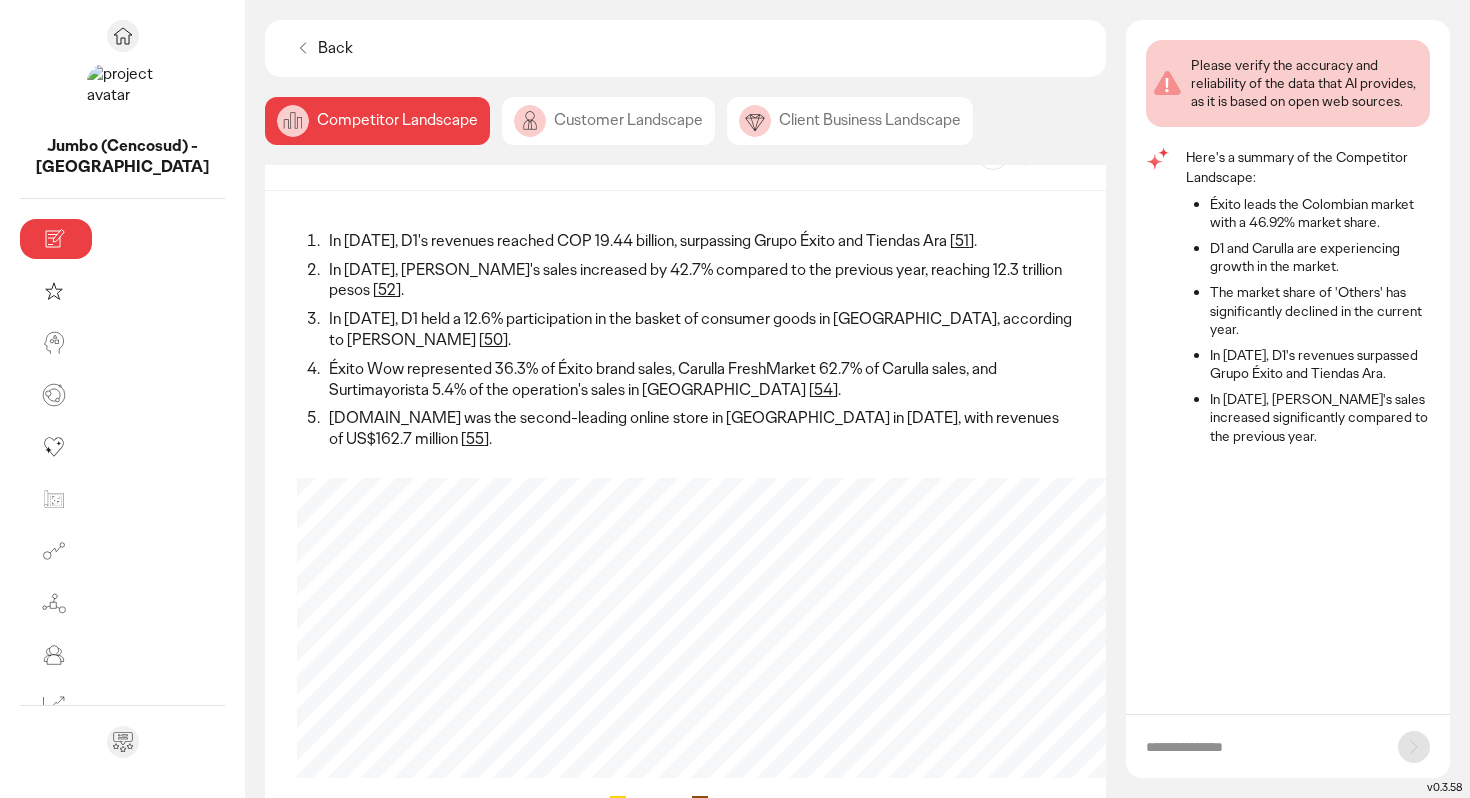 click on "Customer Landscape" 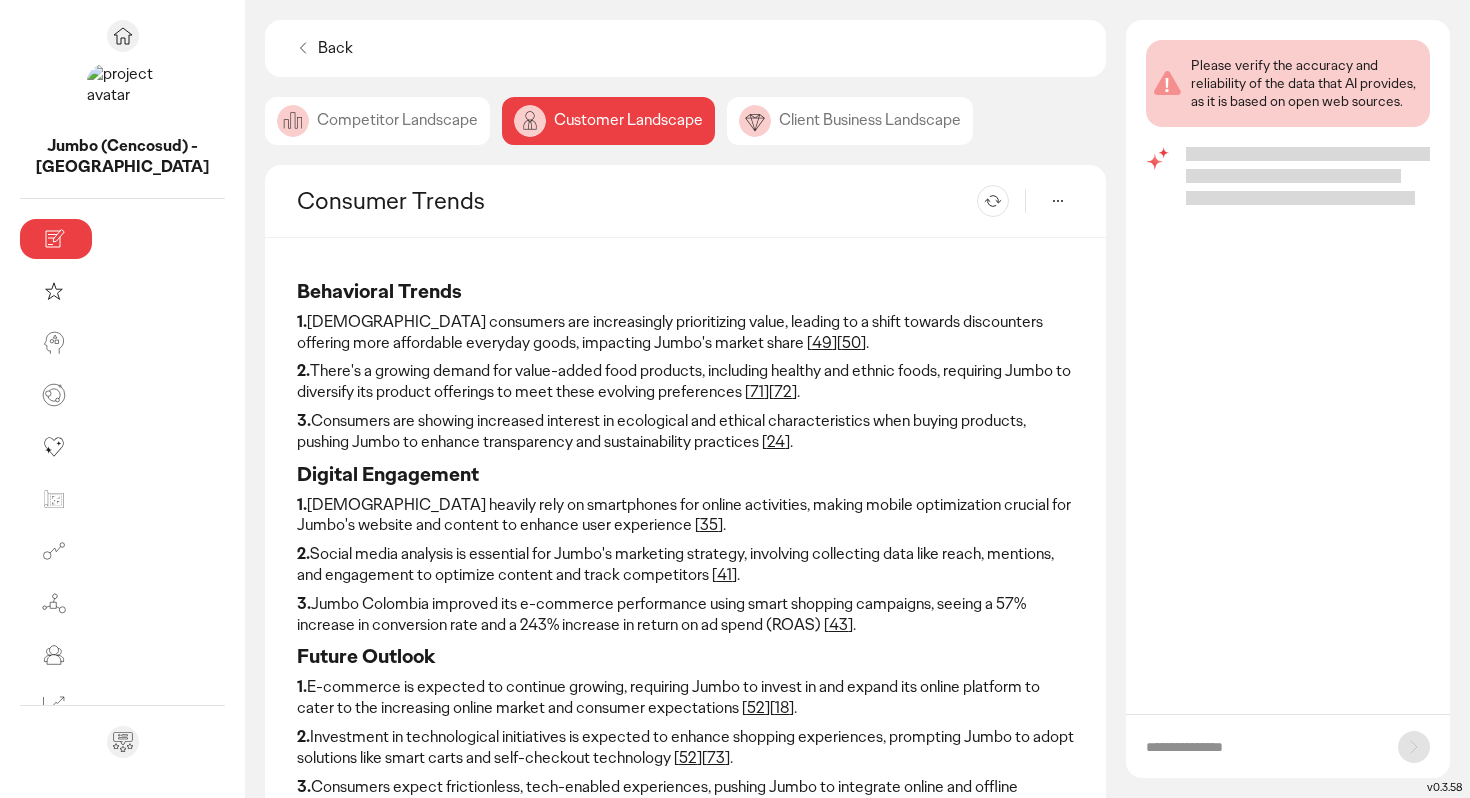 scroll, scrollTop: 77, scrollLeft: 0, axis: vertical 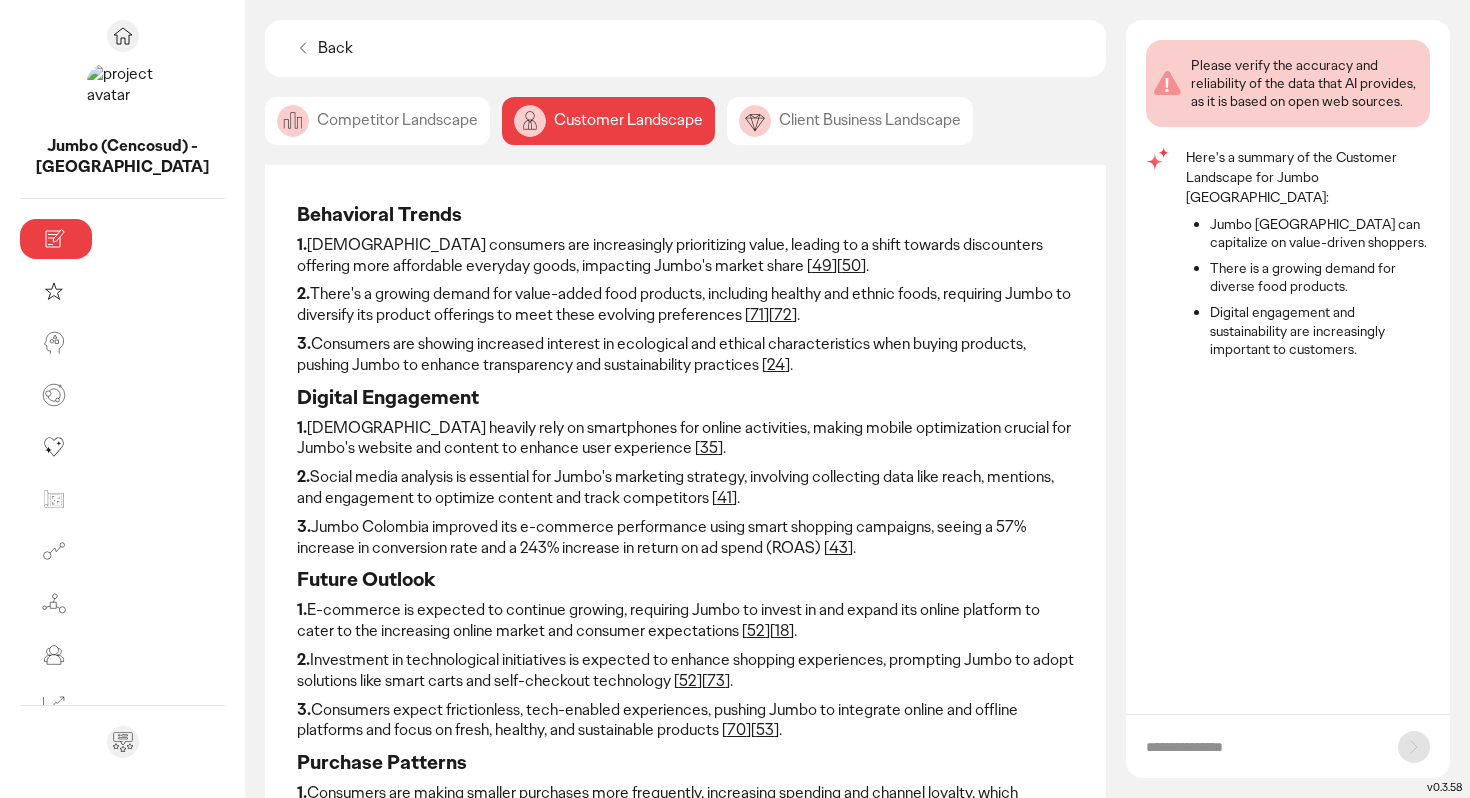 click on "Client Business Landscape" 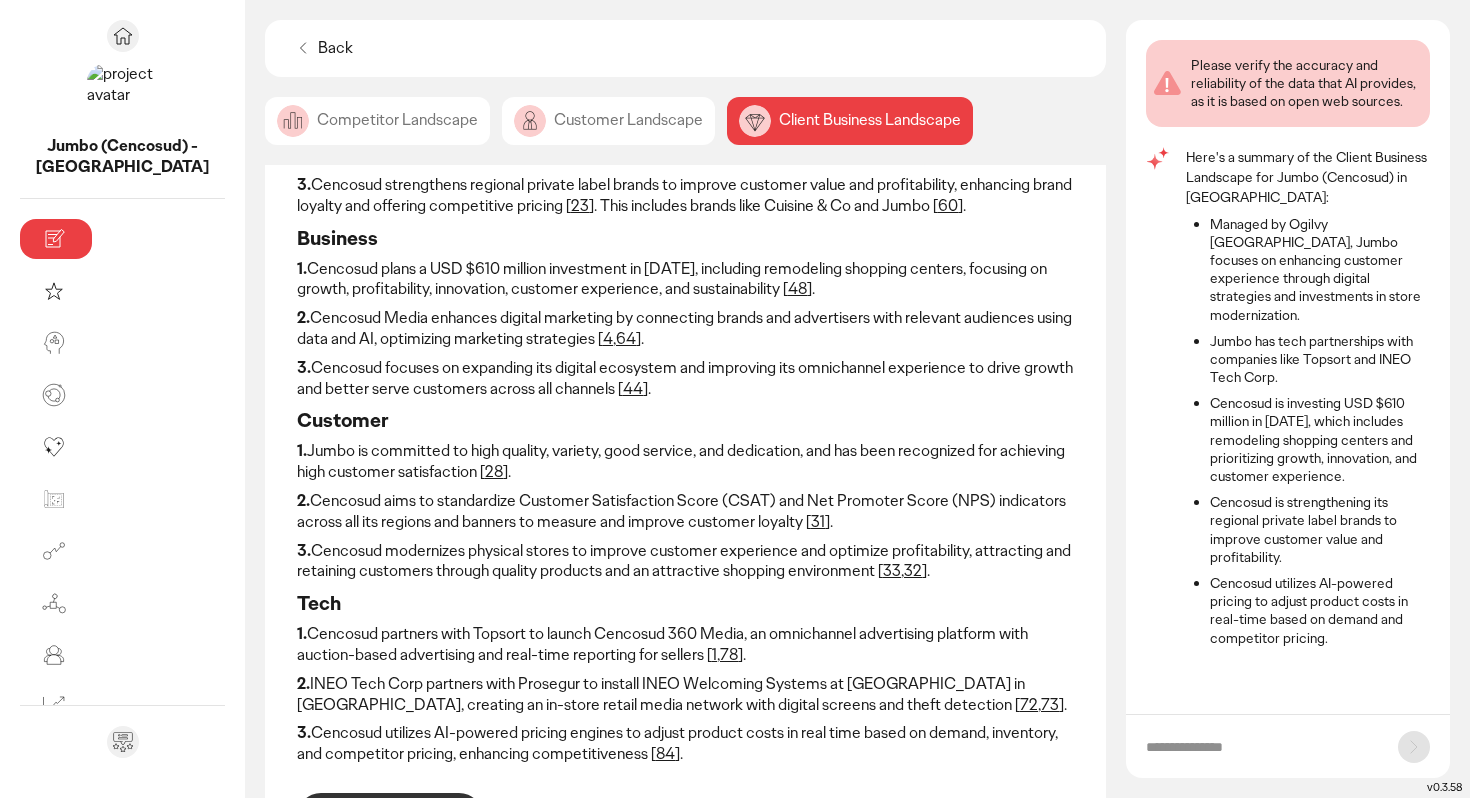 scroll, scrollTop: 0, scrollLeft: 0, axis: both 